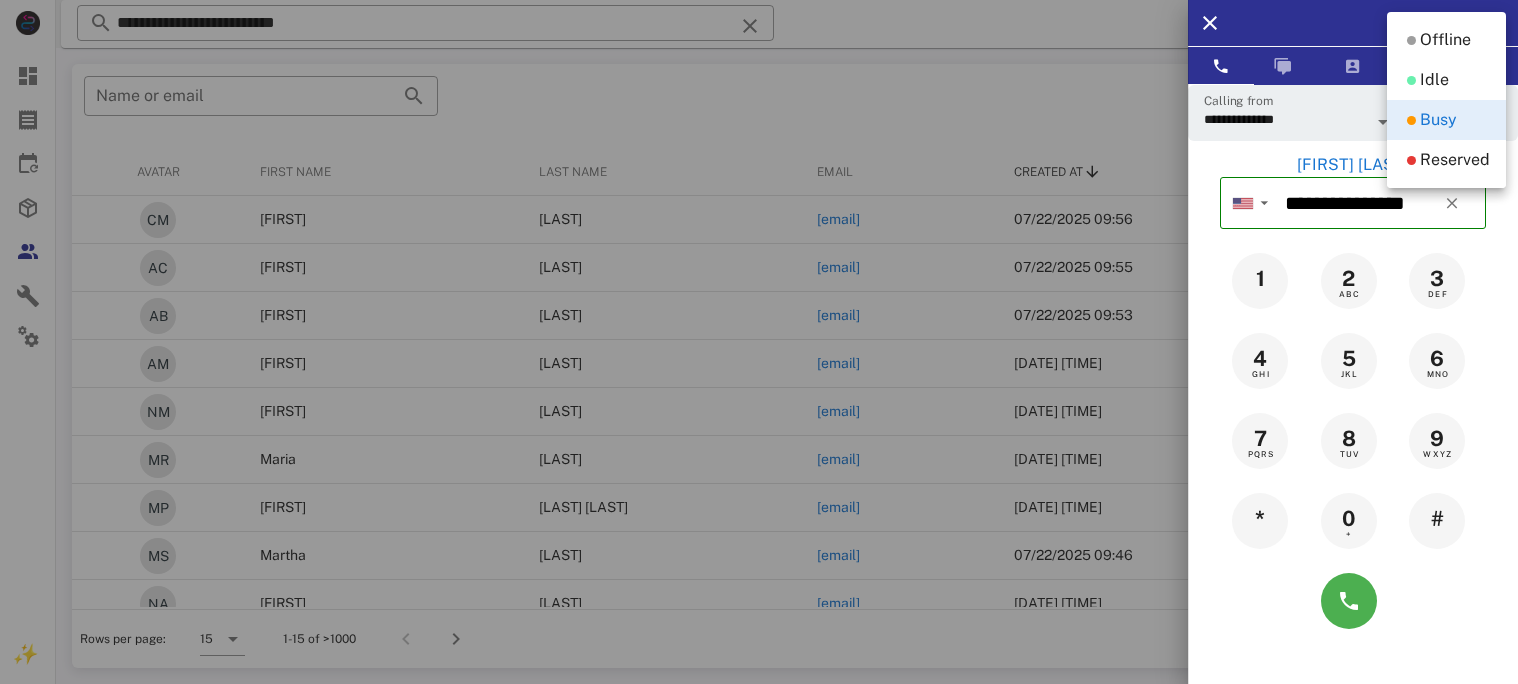 scroll, scrollTop: 0, scrollLeft: 0, axis: both 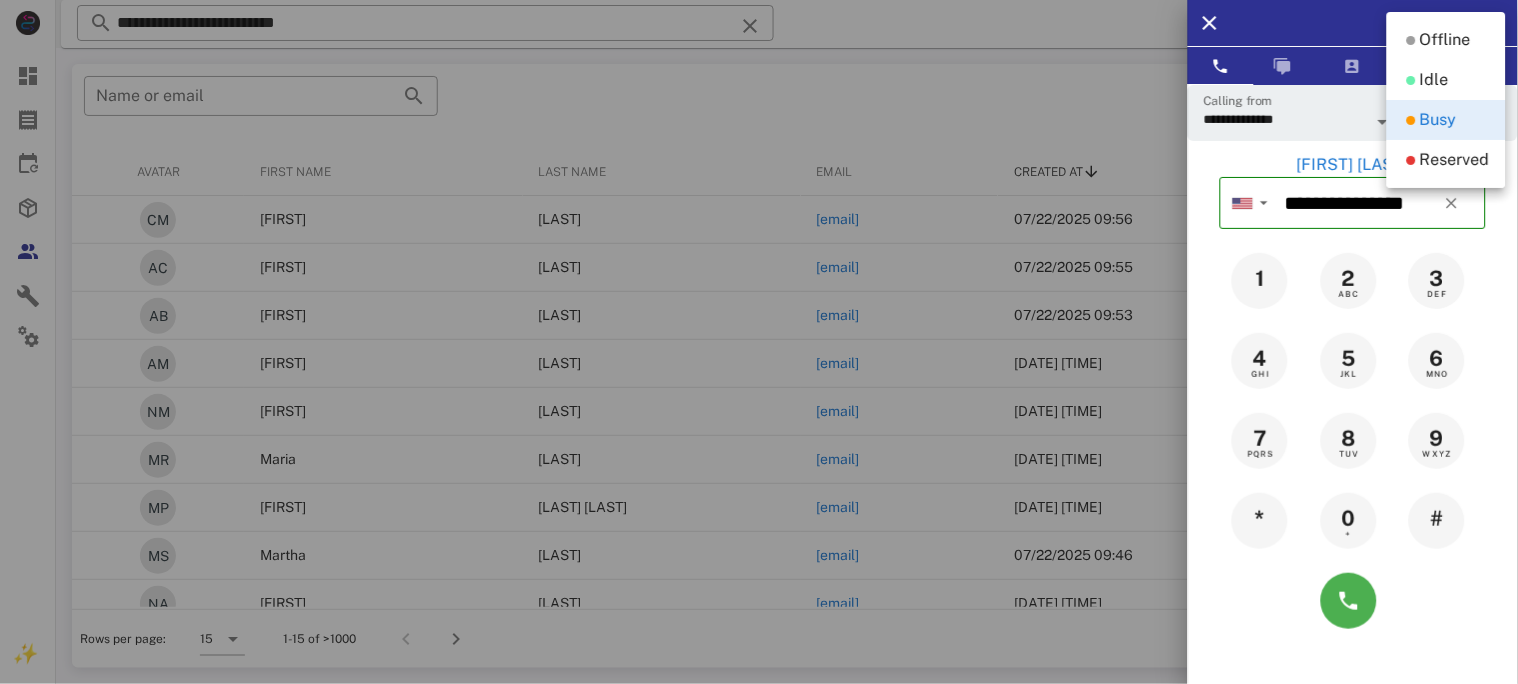 click on "Busy" at bounding box center (1438, 120) 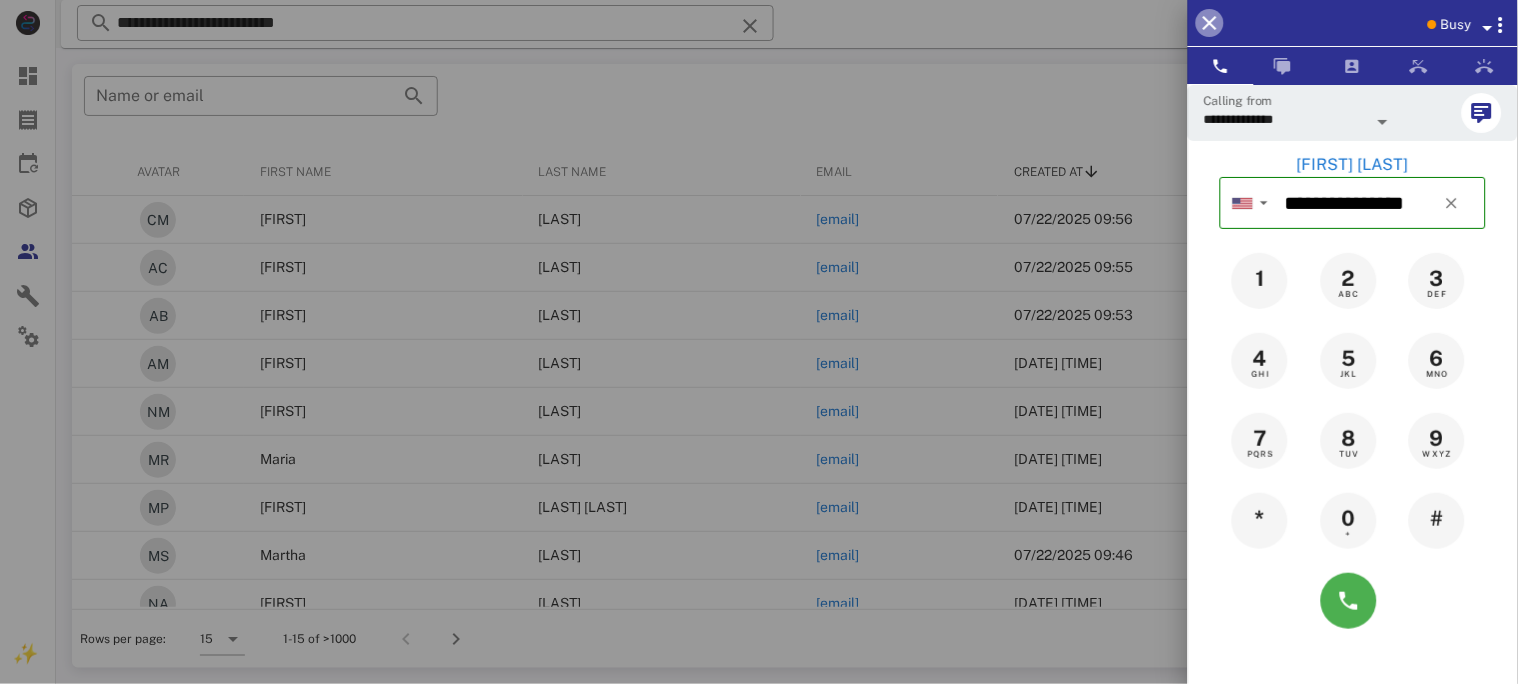 click at bounding box center [1210, 23] 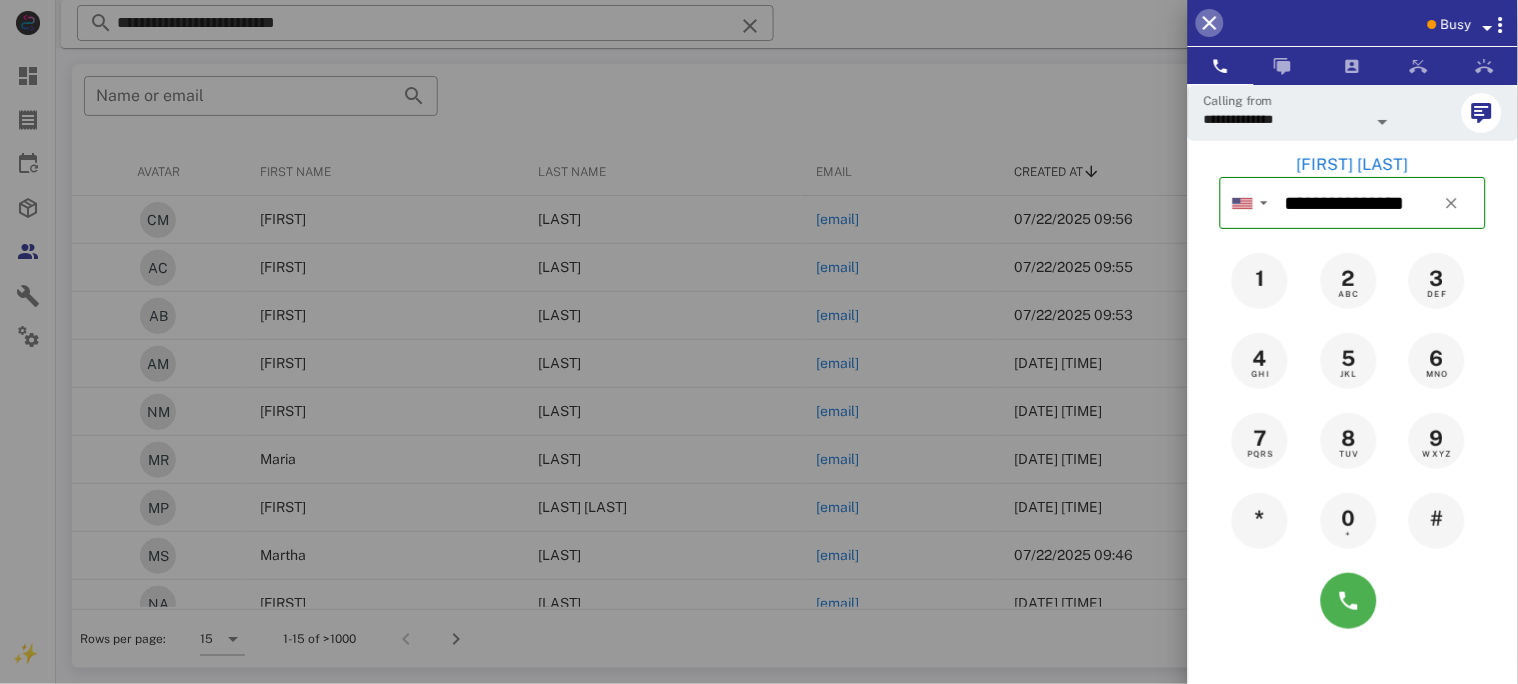 type 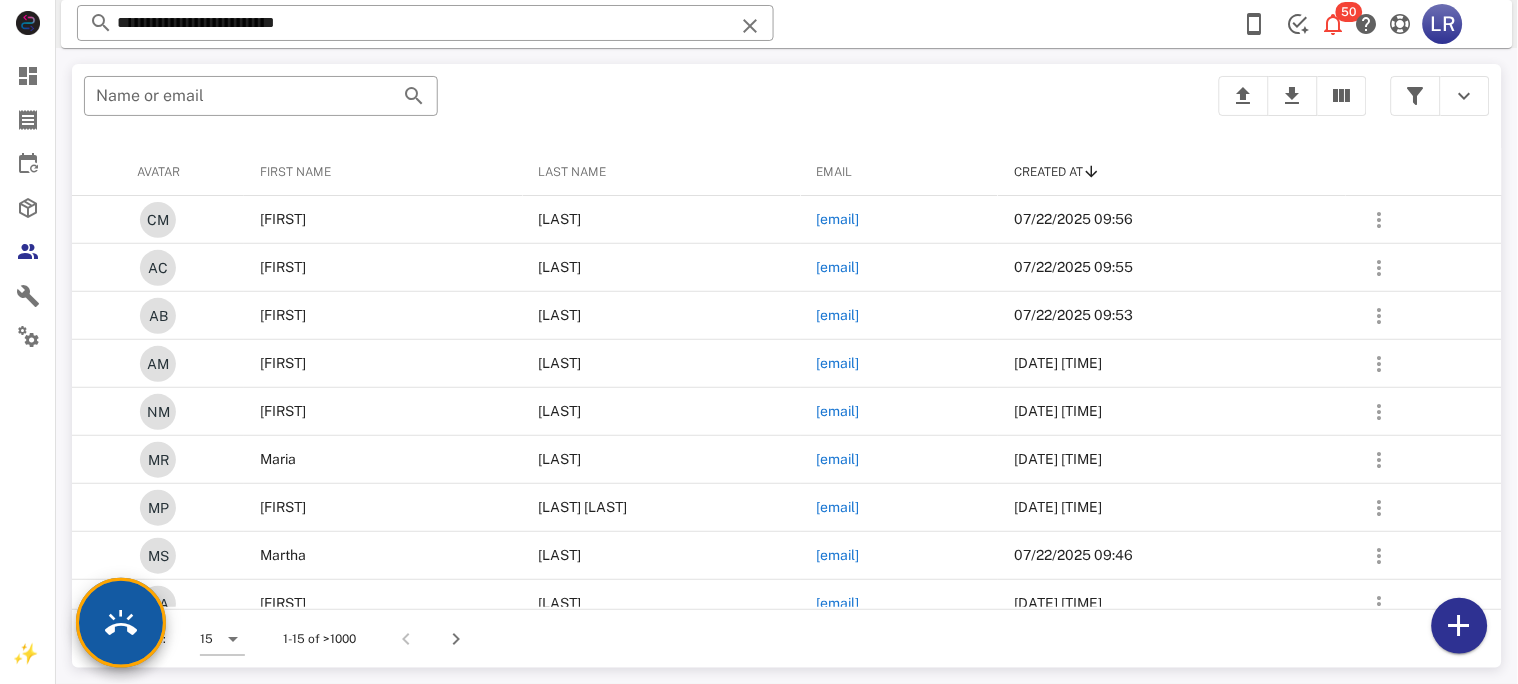 click at bounding box center [121, 623] 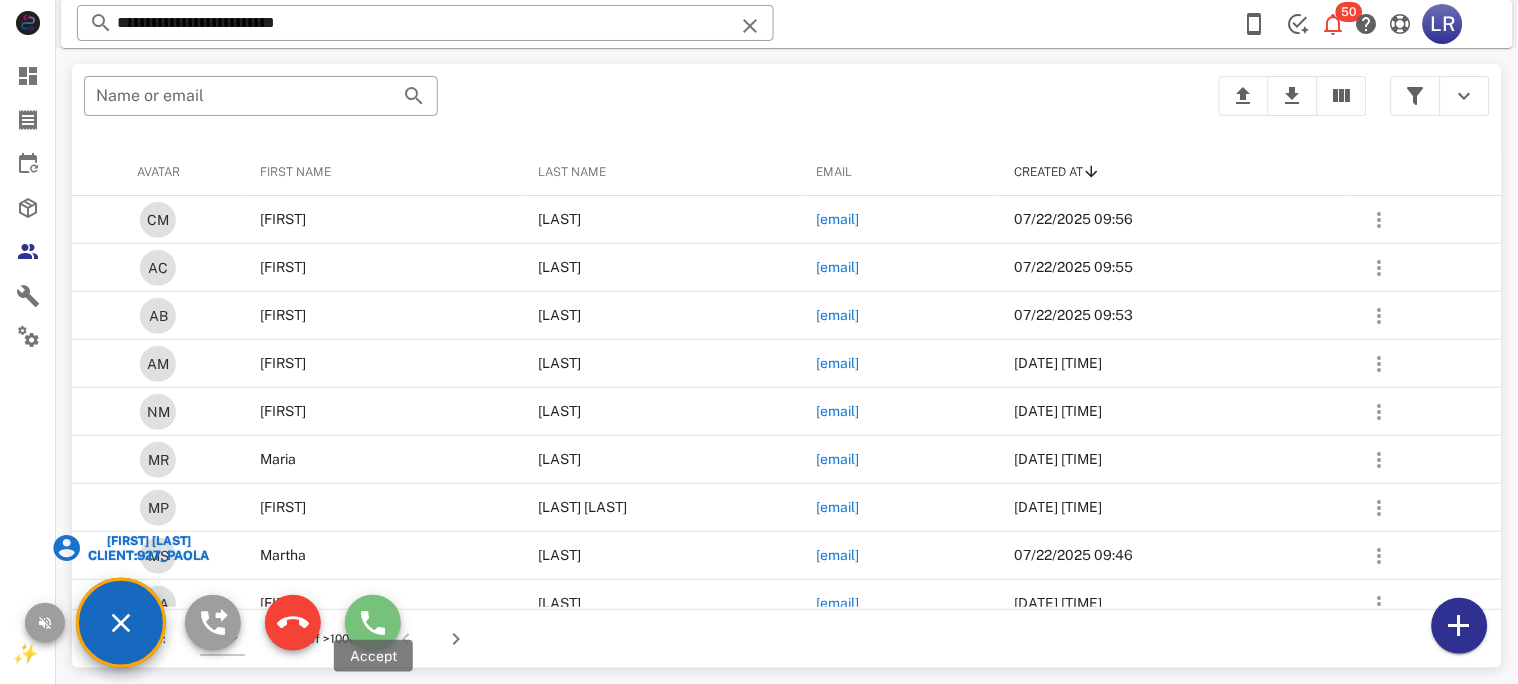 click at bounding box center [373, 623] 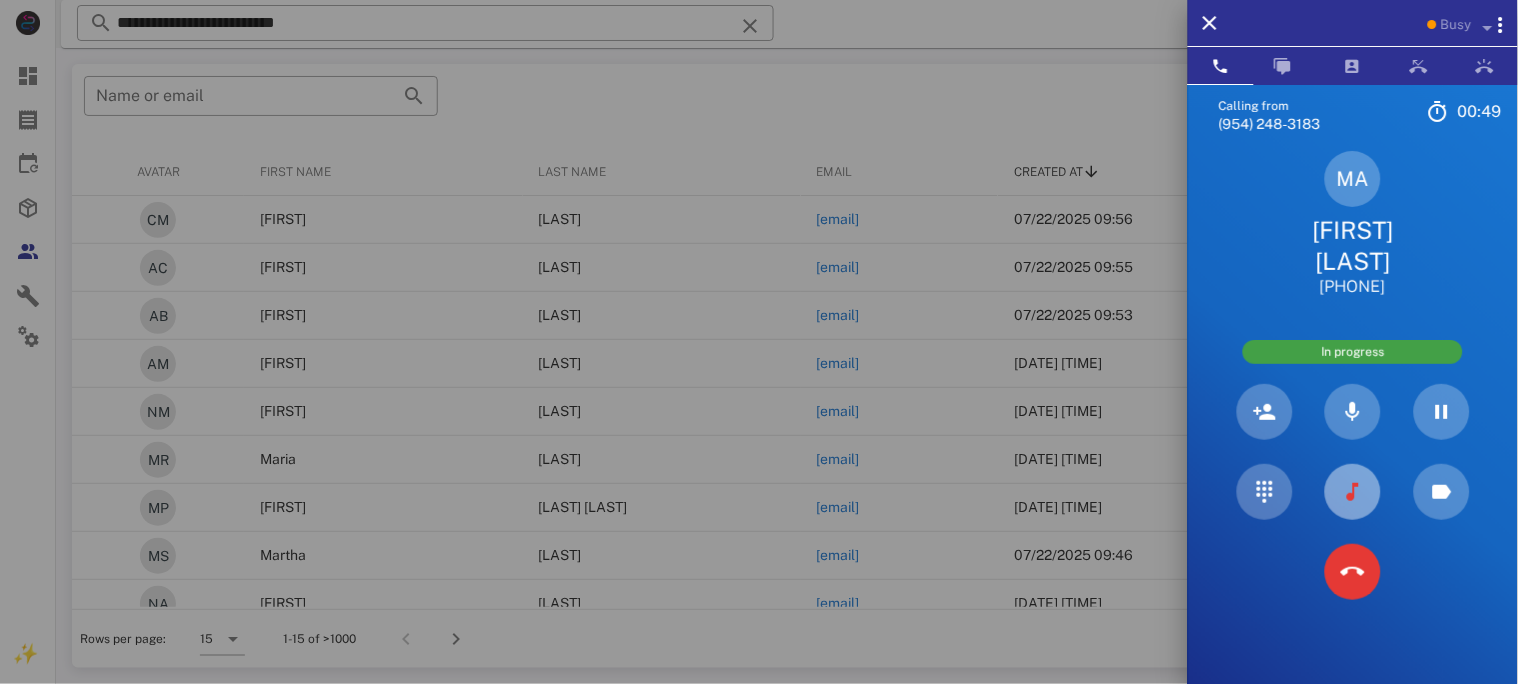 click at bounding box center [1353, 492] 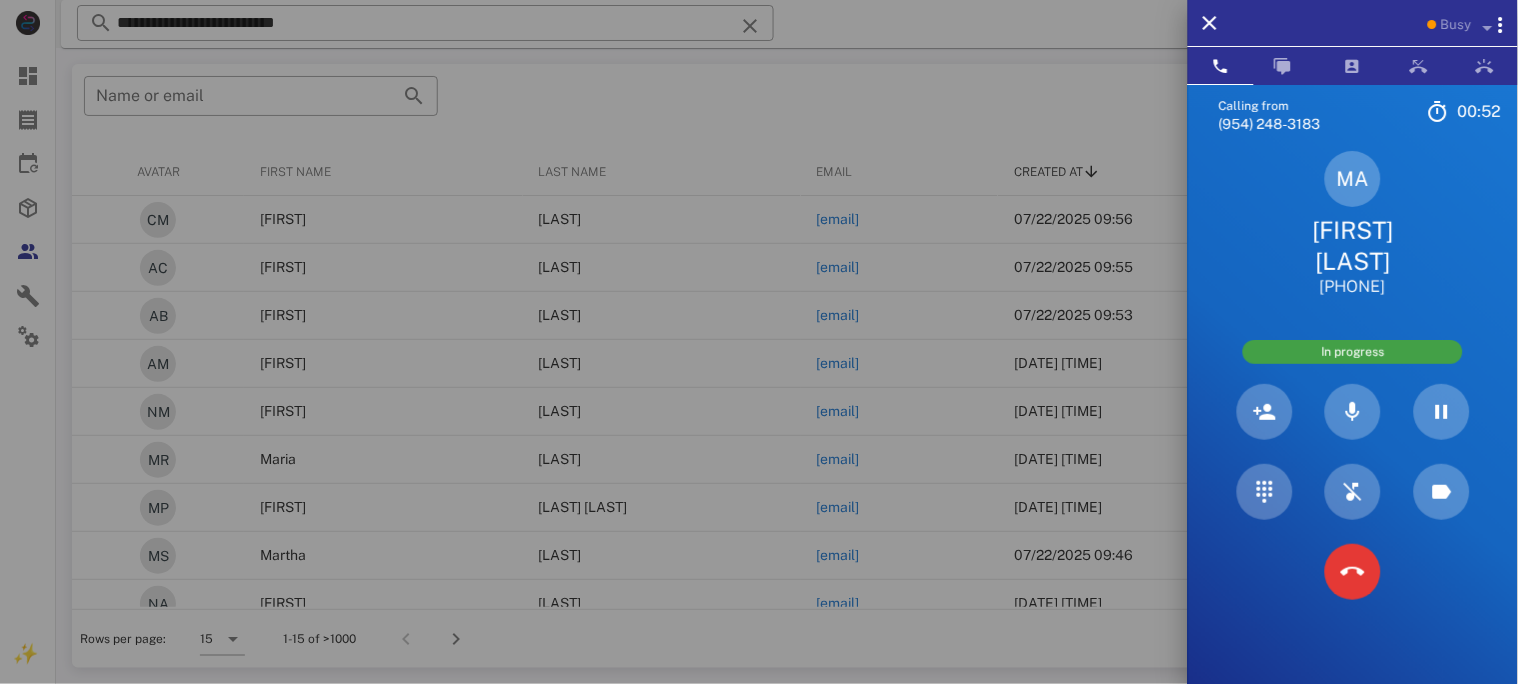 click on "[FIRST] [LAST]" at bounding box center (1353, 246) 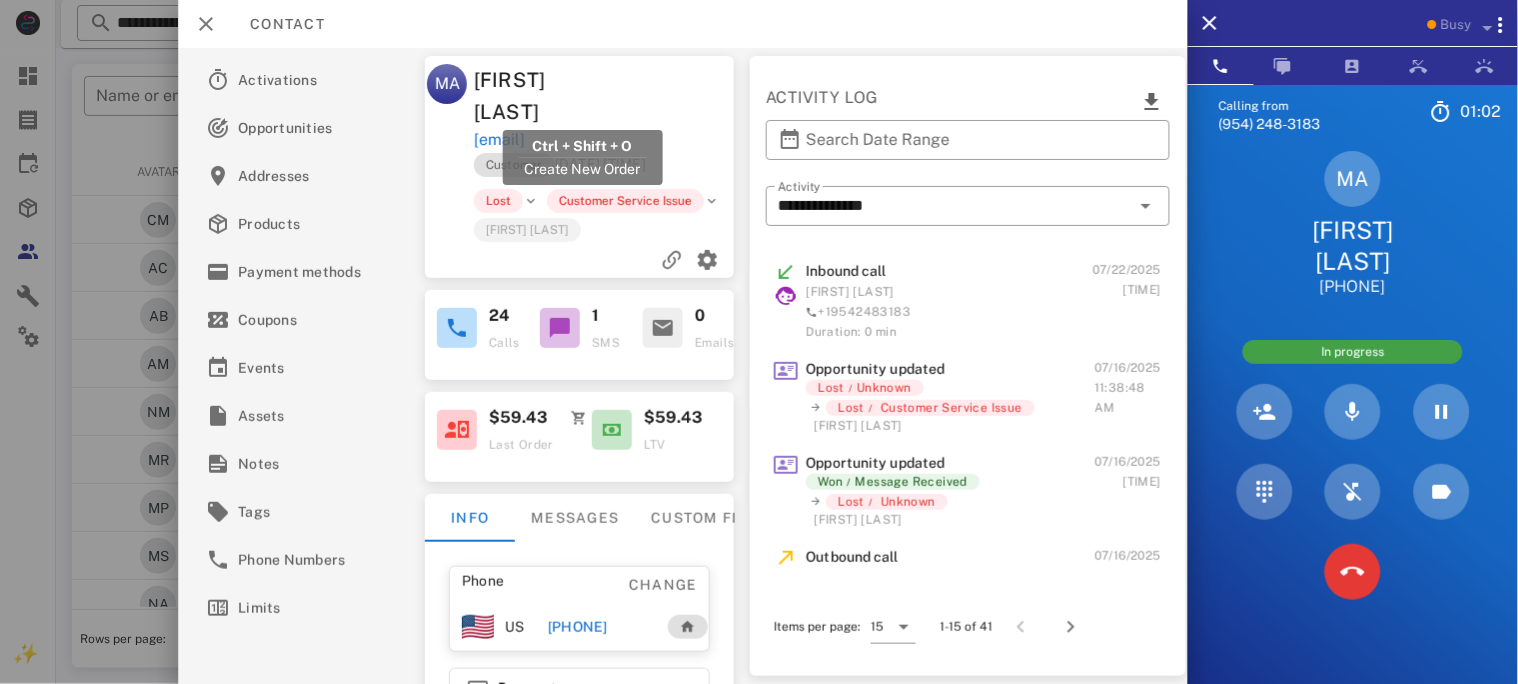 drag, startPoint x: 709, startPoint y: 105, endPoint x: 477, endPoint y: 107, distance: 232.00862 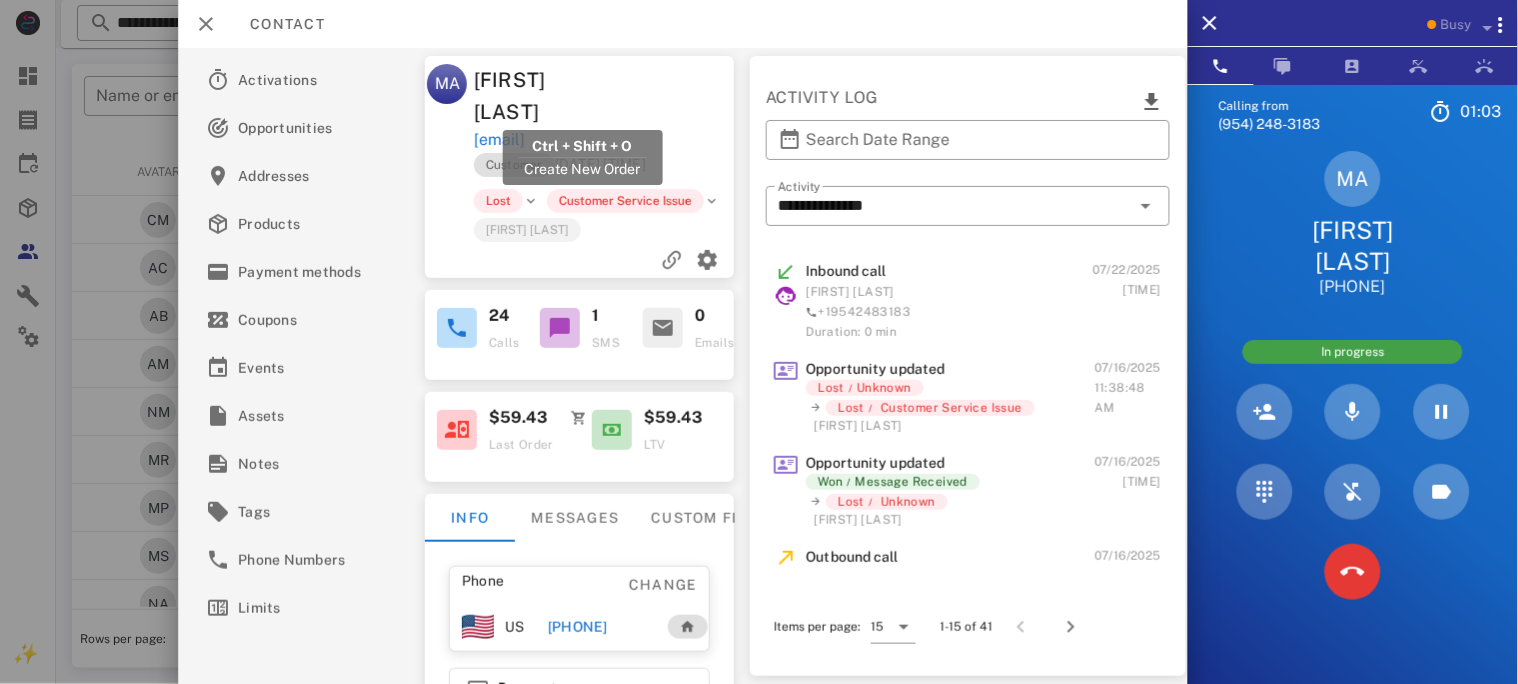 copy on "[EMAIL]" 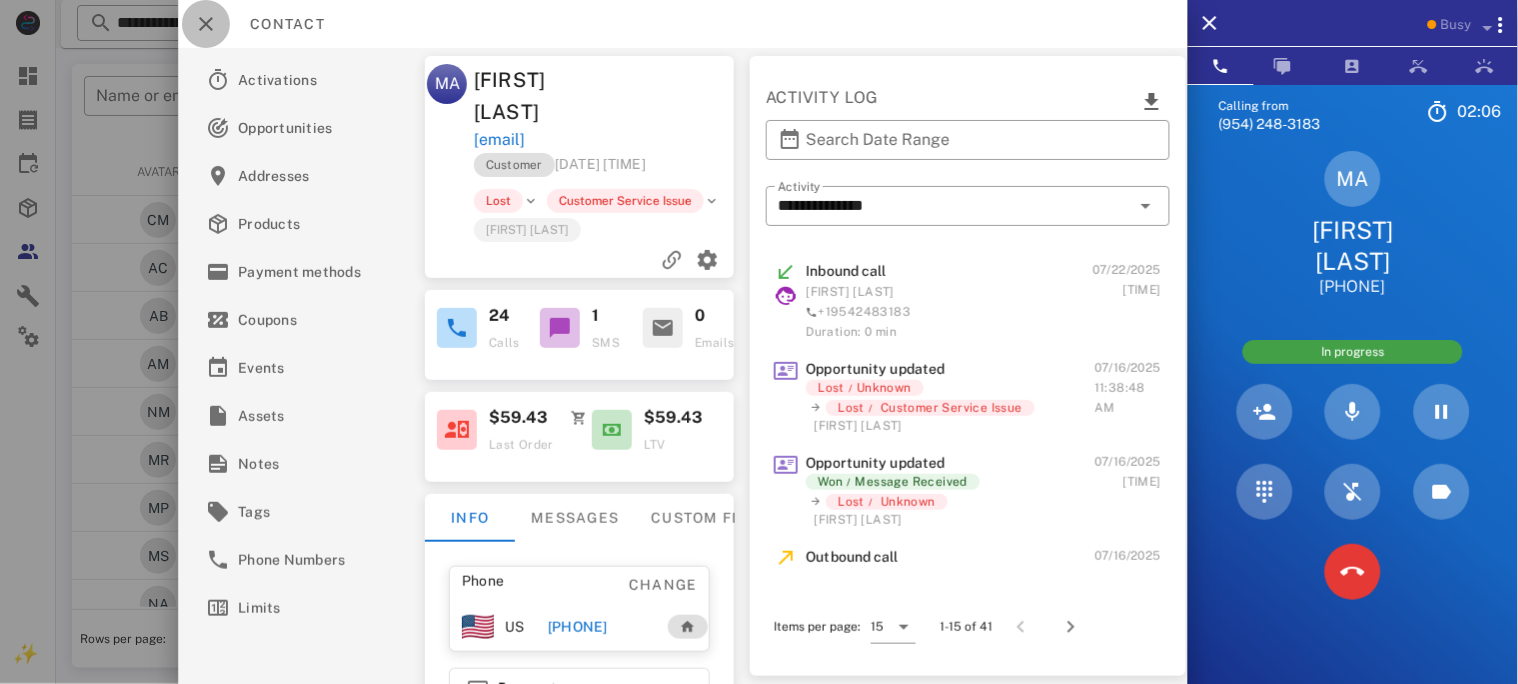 click at bounding box center (206, 24) 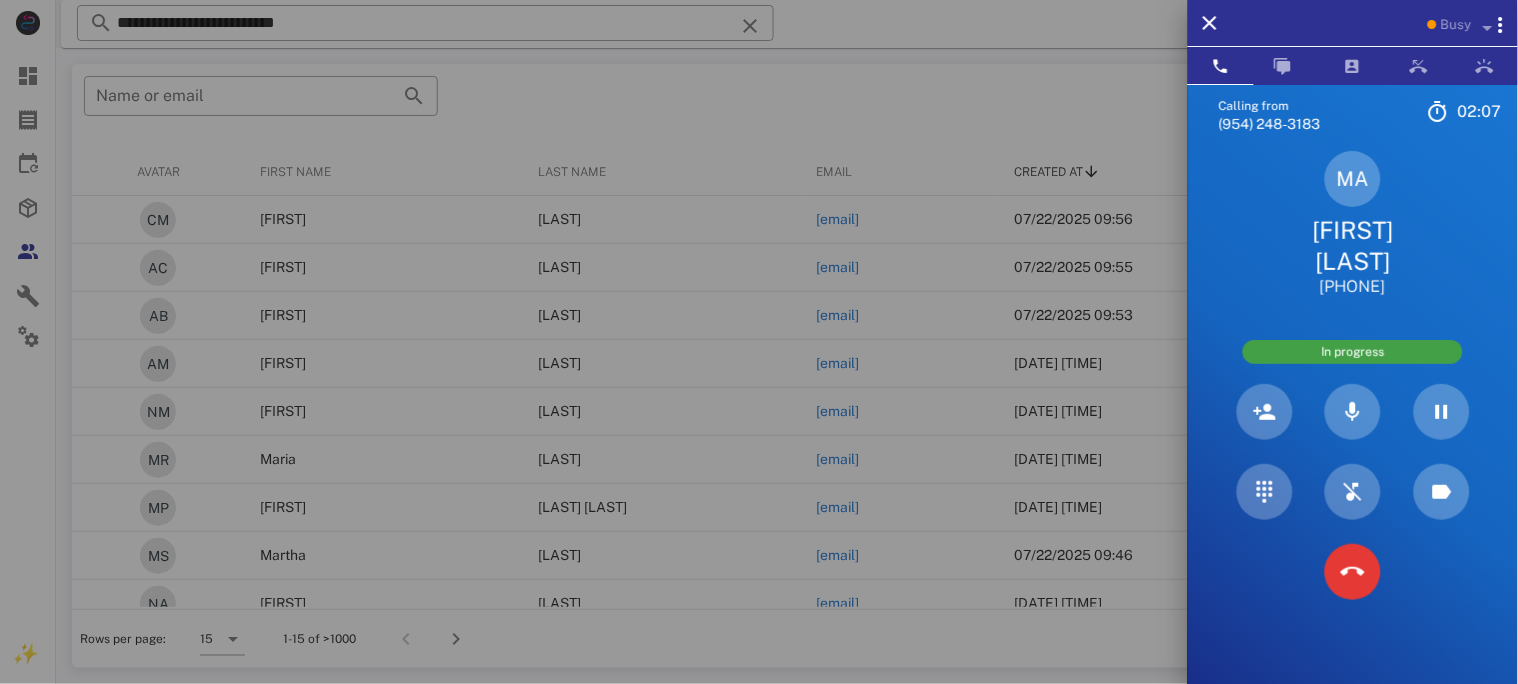 click at bounding box center (759, 342) 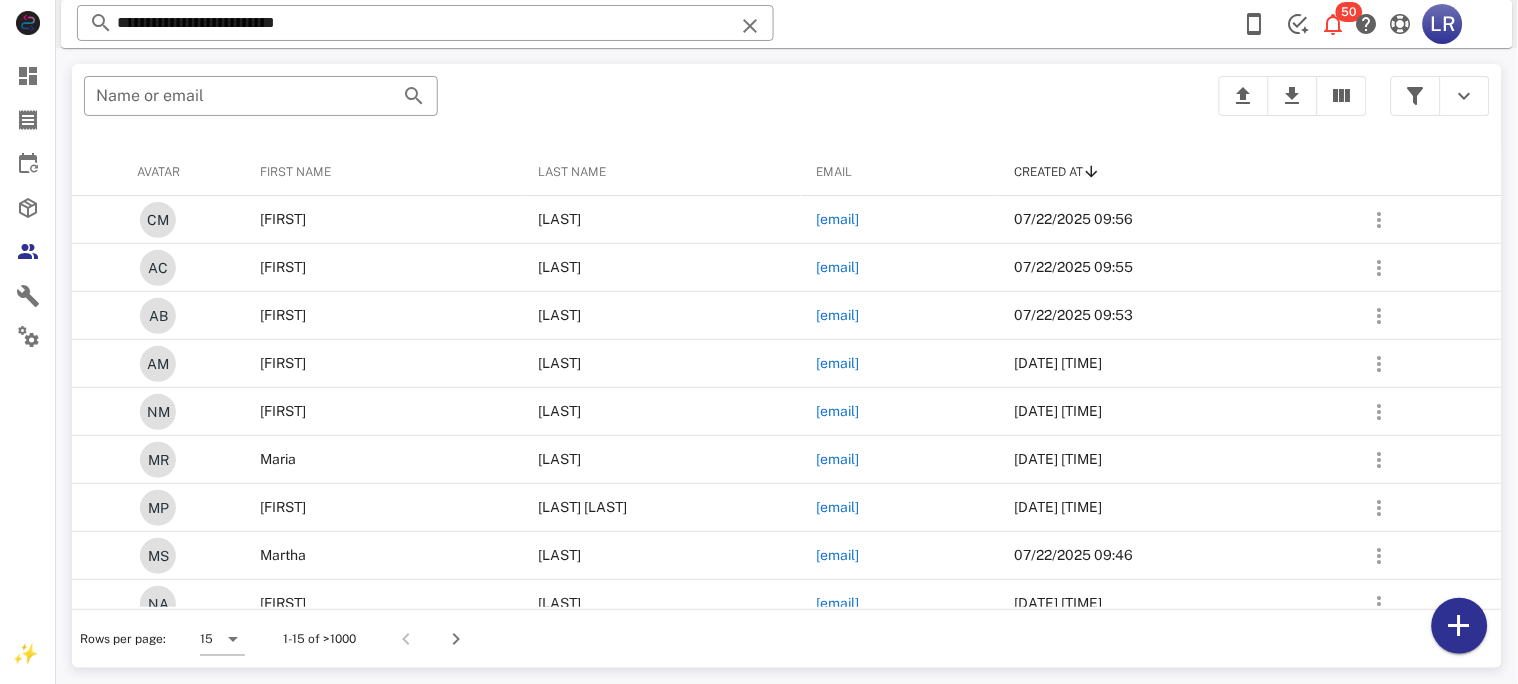 click at bounding box center (750, 26) 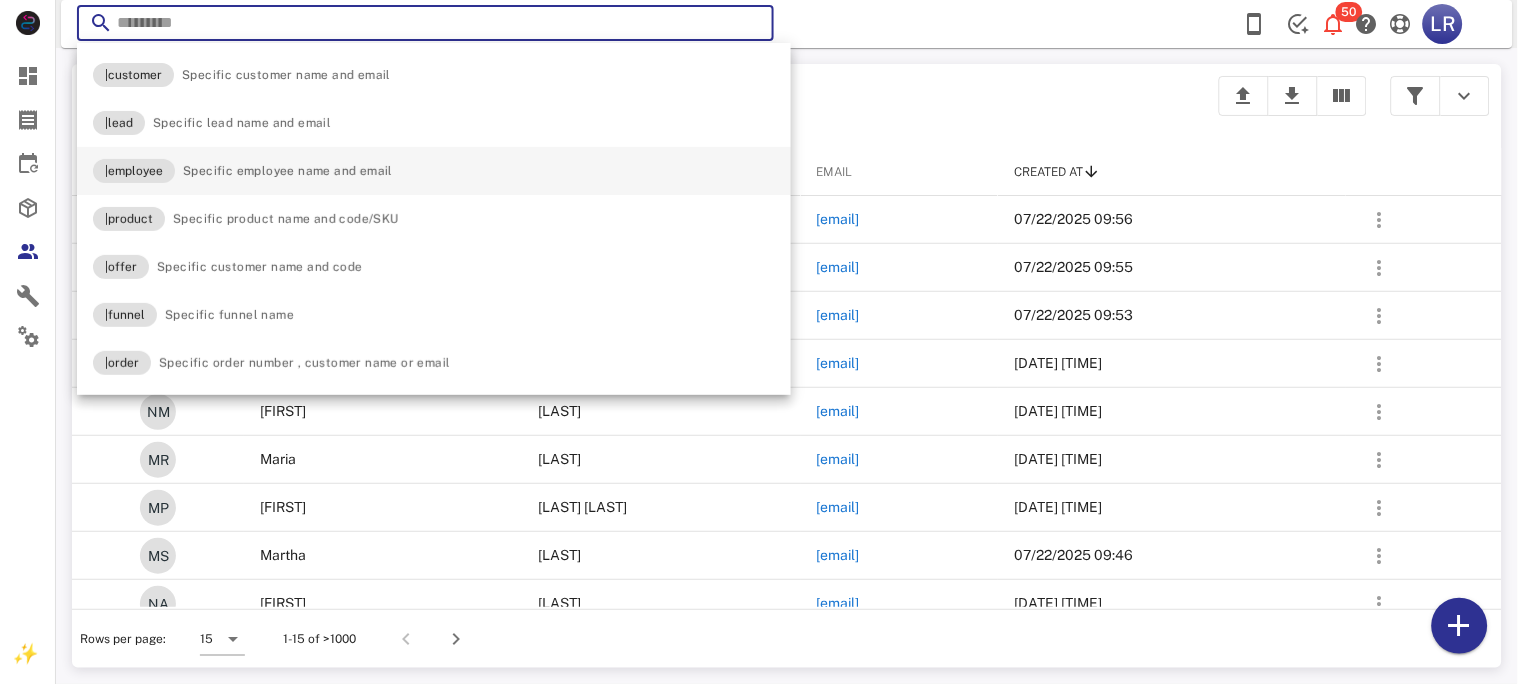 paste on "**********" 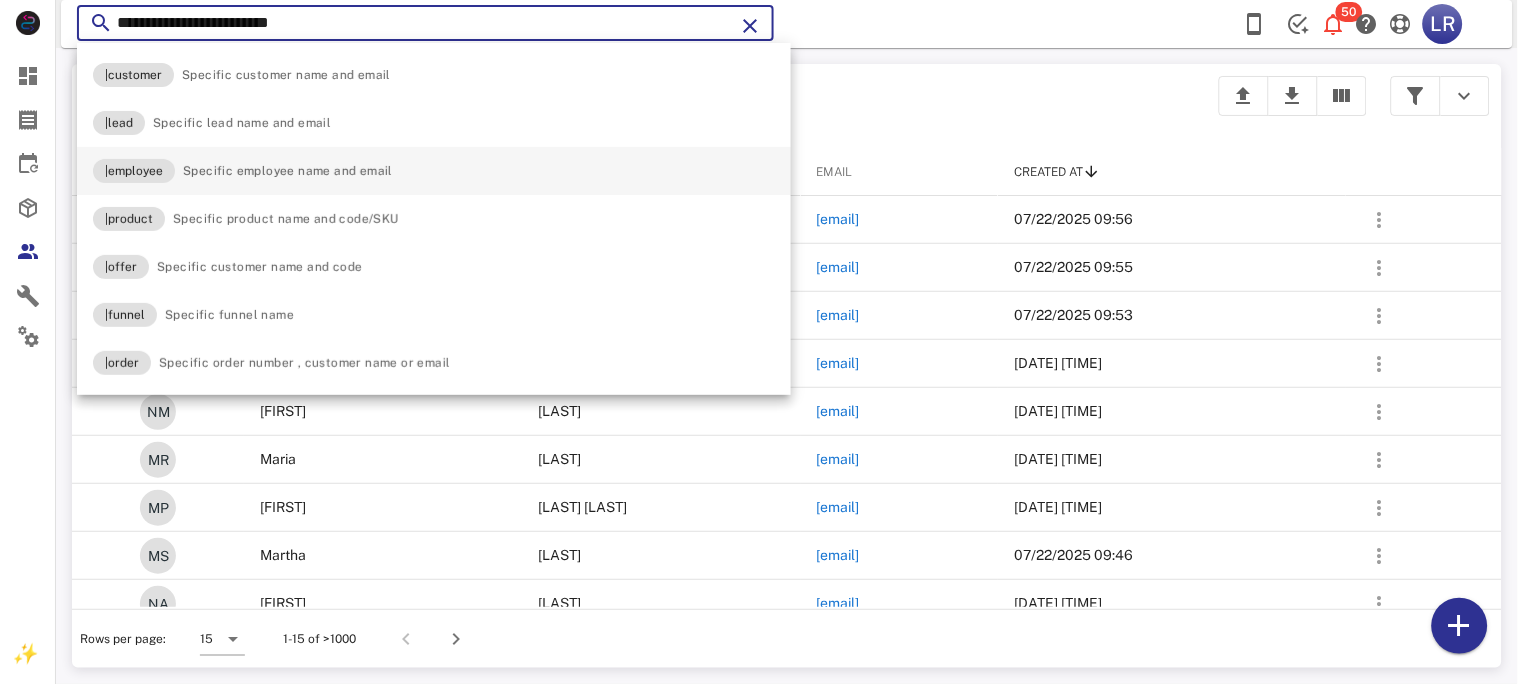 type on "**********" 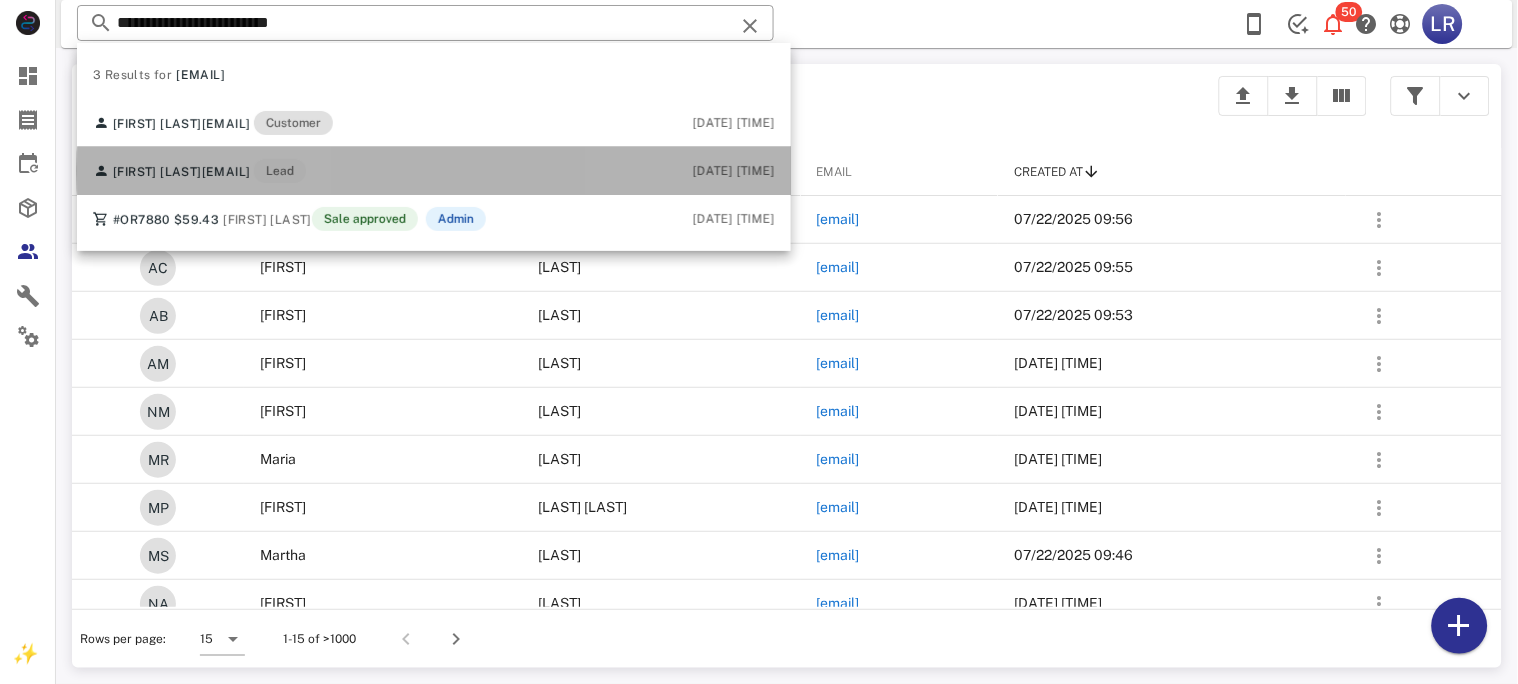 click on "[EMAIL]" at bounding box center (226, 172) 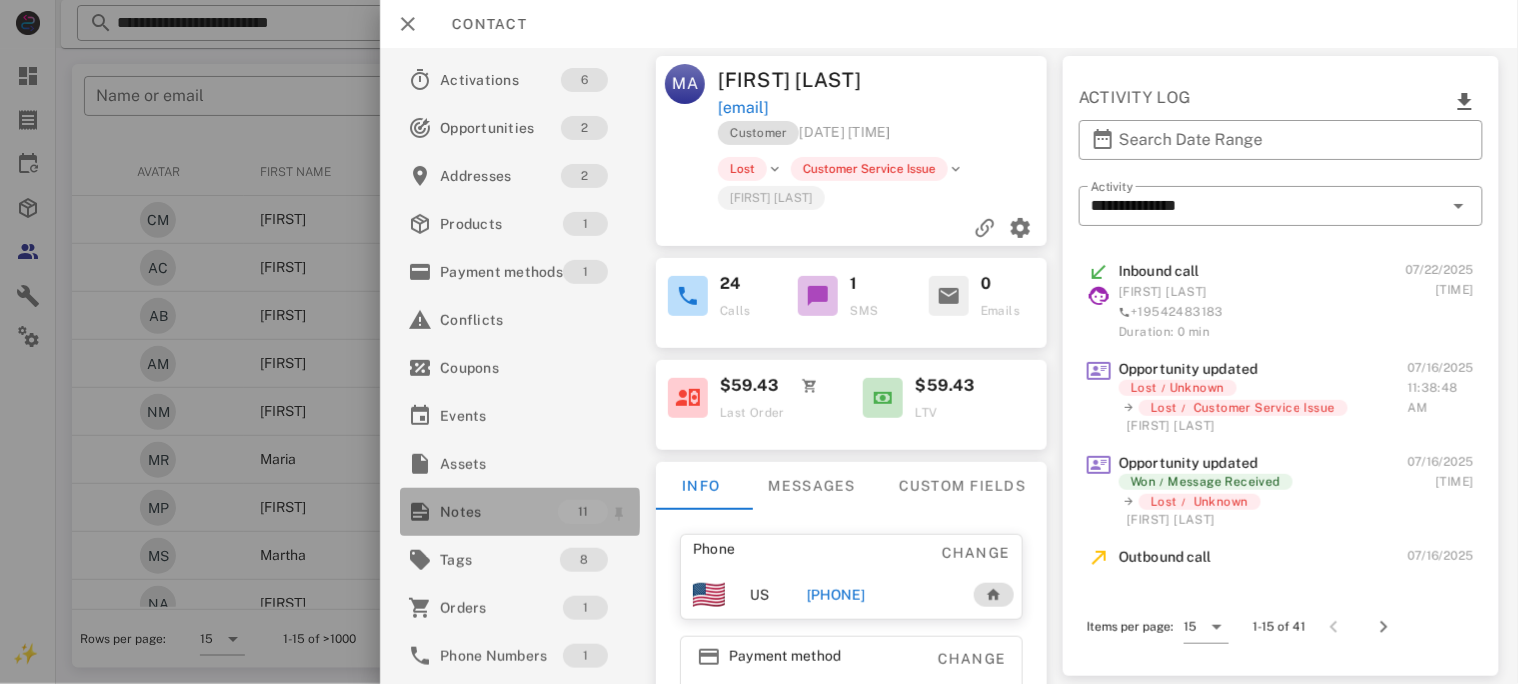 click on "Notes" at bounding box center (499, 512) 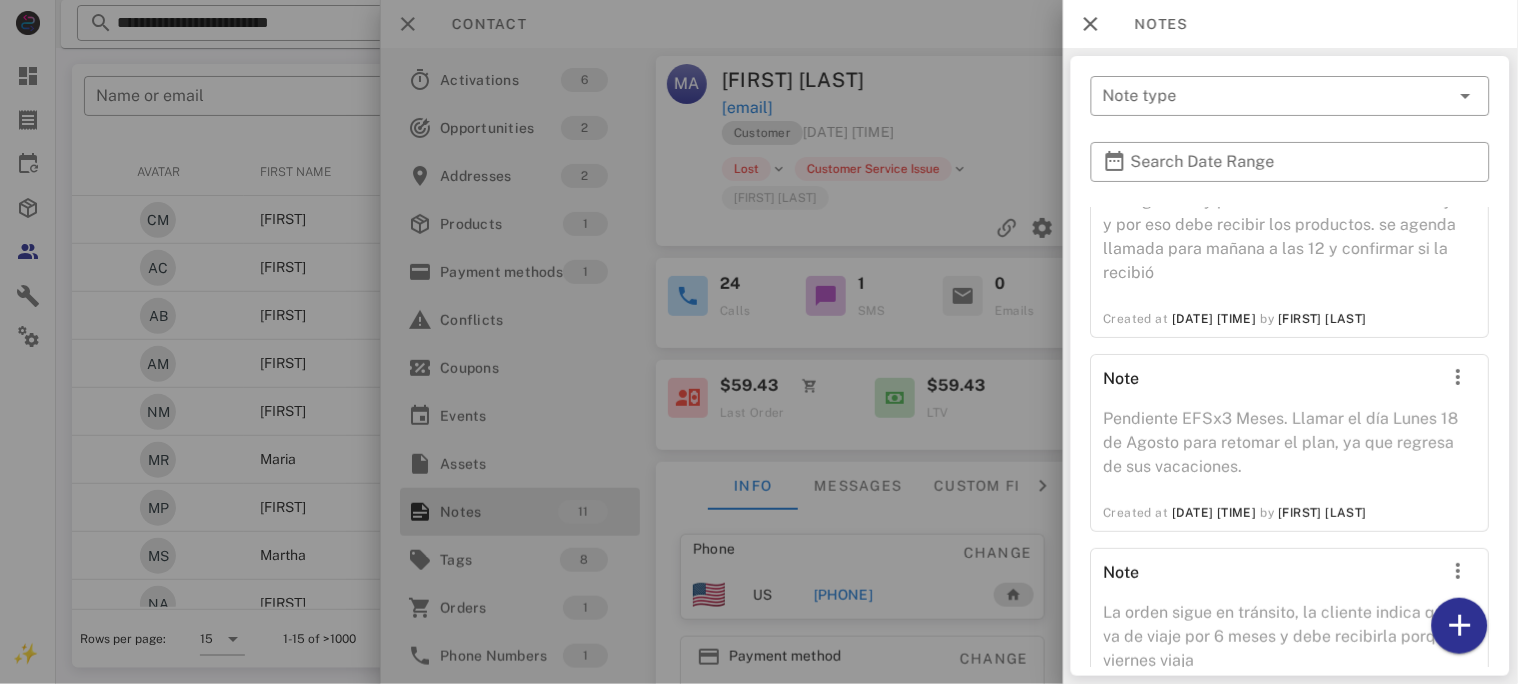 scroll, scrollTop: 1817, scrollLeft: 0, axis: vertical 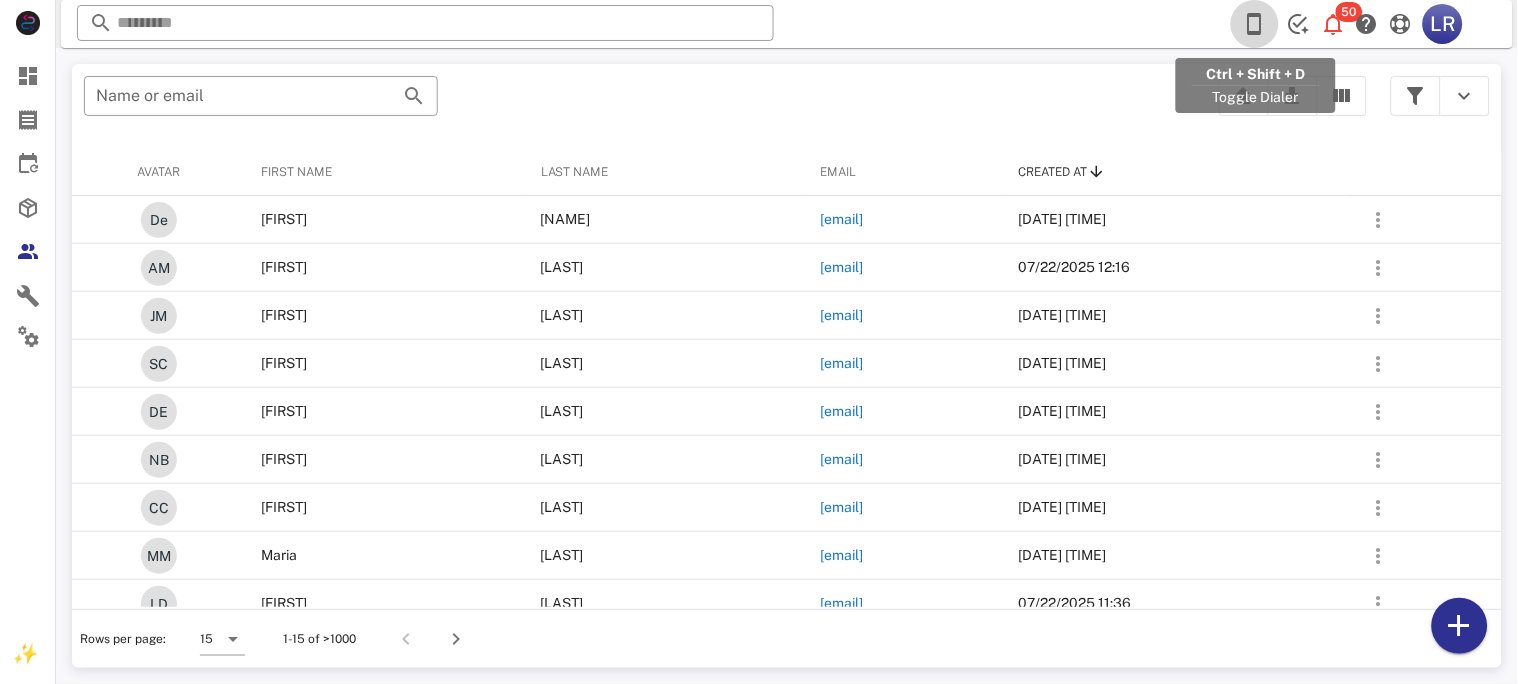 click at bounding box center [1255, 24] 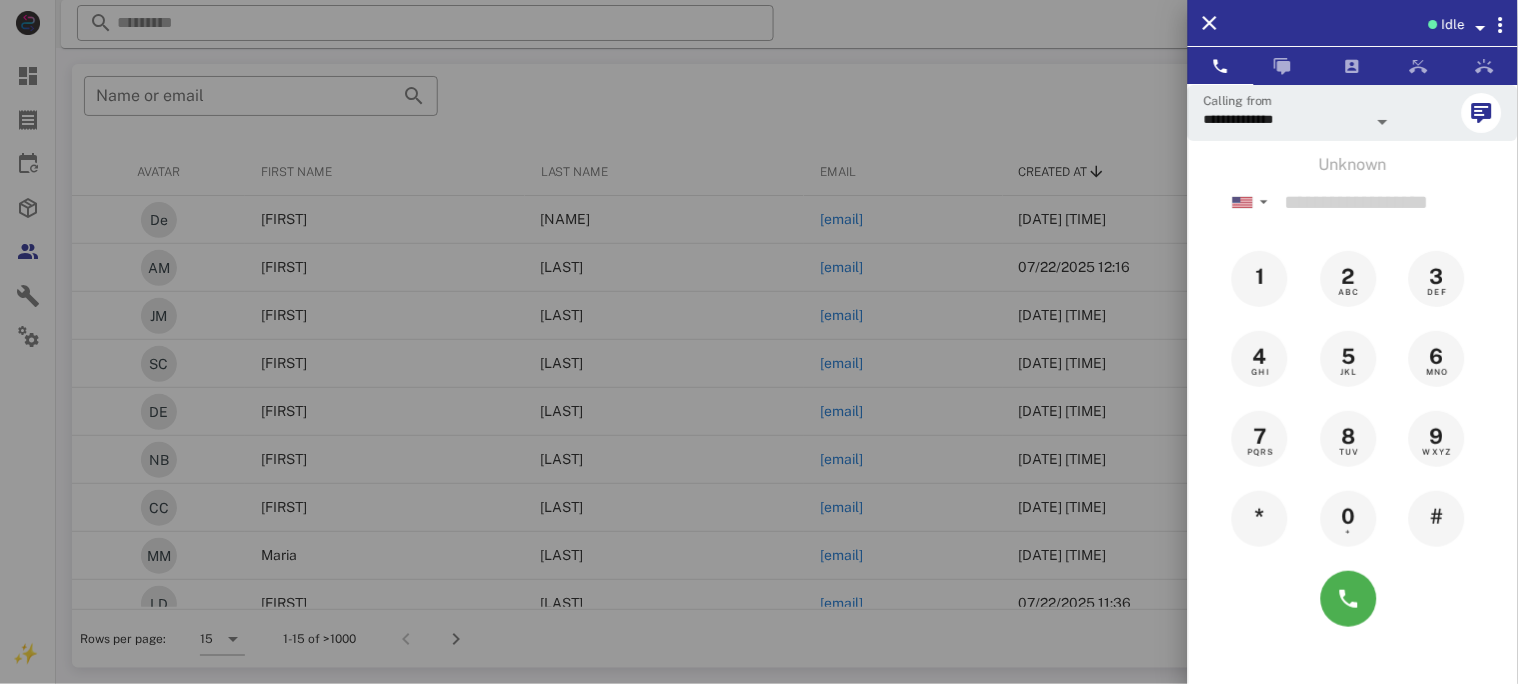 click at bounding box center (1481, 28) 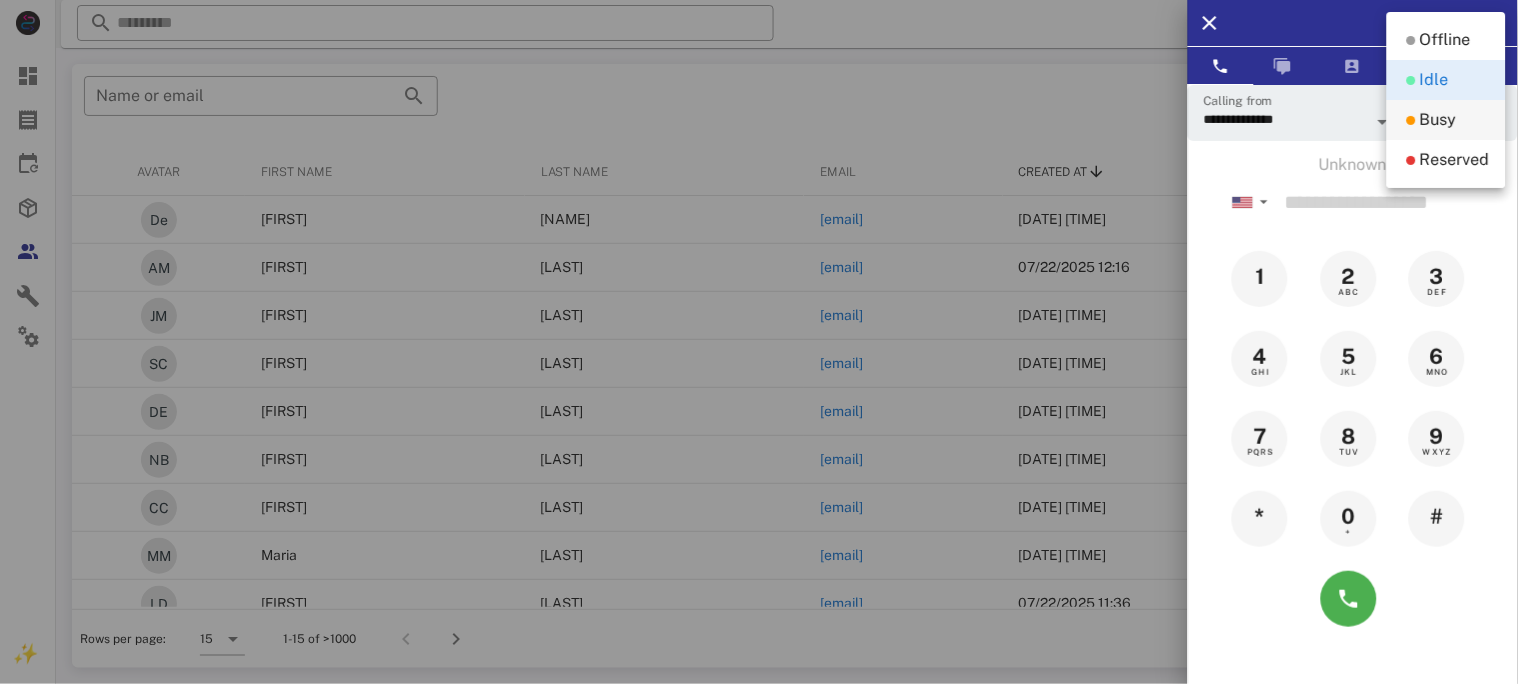 drag, startPoint x: 1428, startPoint y: 122, endPoint x: 1345, endPoint y: 97, distance: 86.683334 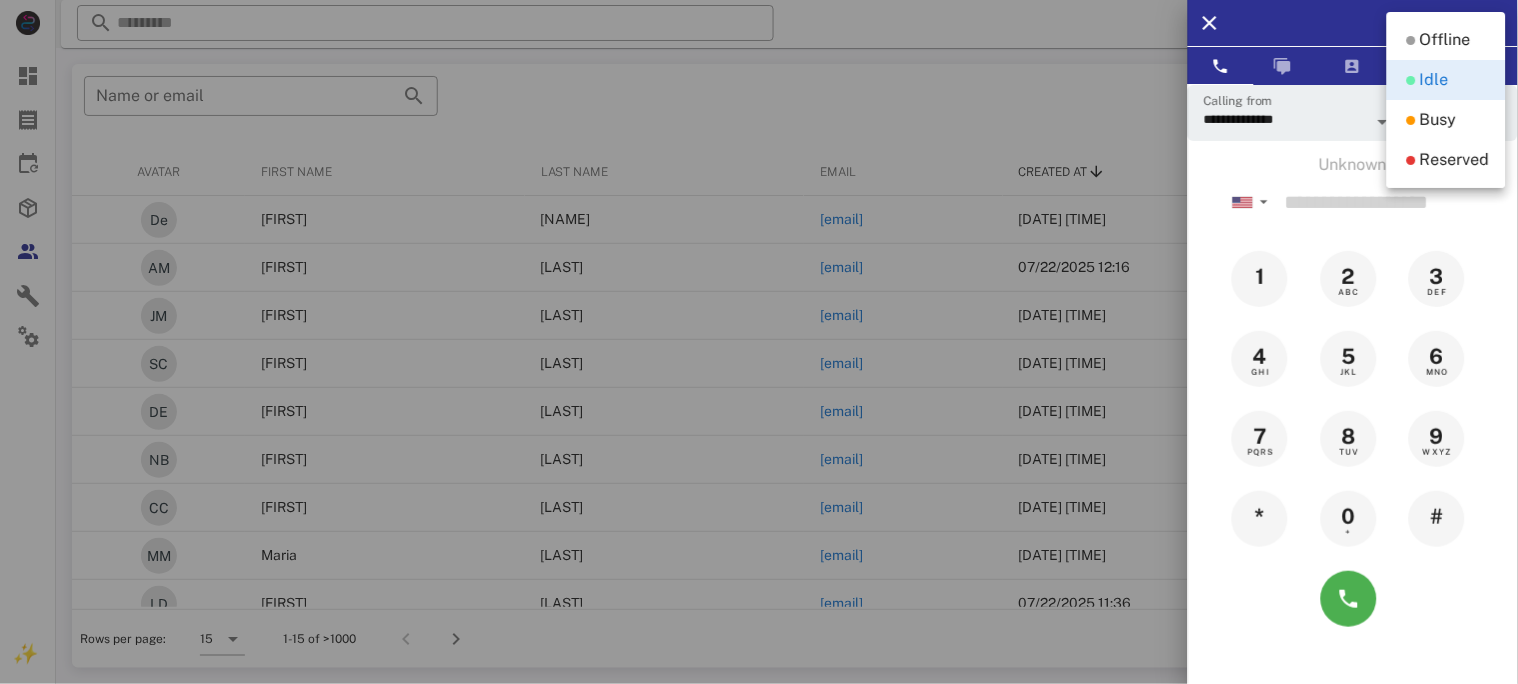 click on "Busy" at bounding box center [1438, 120] 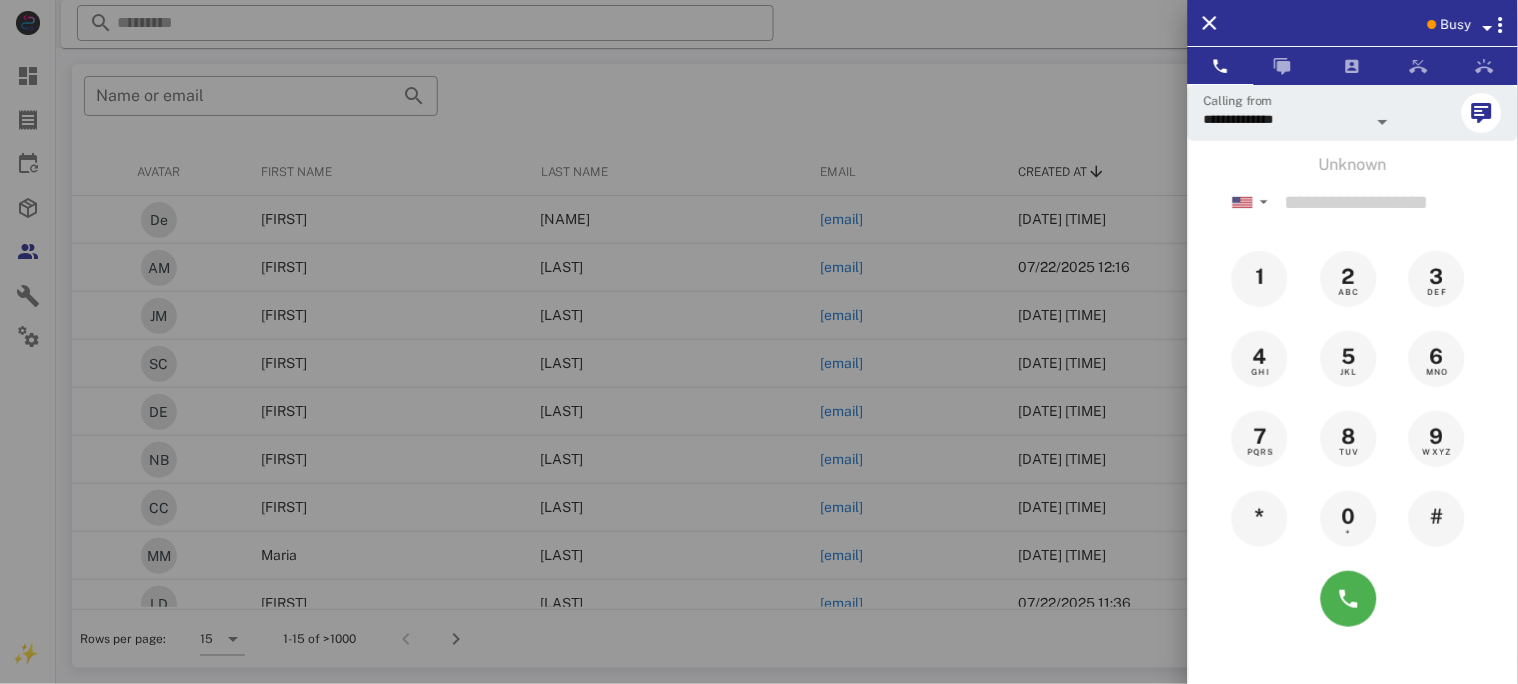 click on "Busy" at bounding box center [1456, 25] 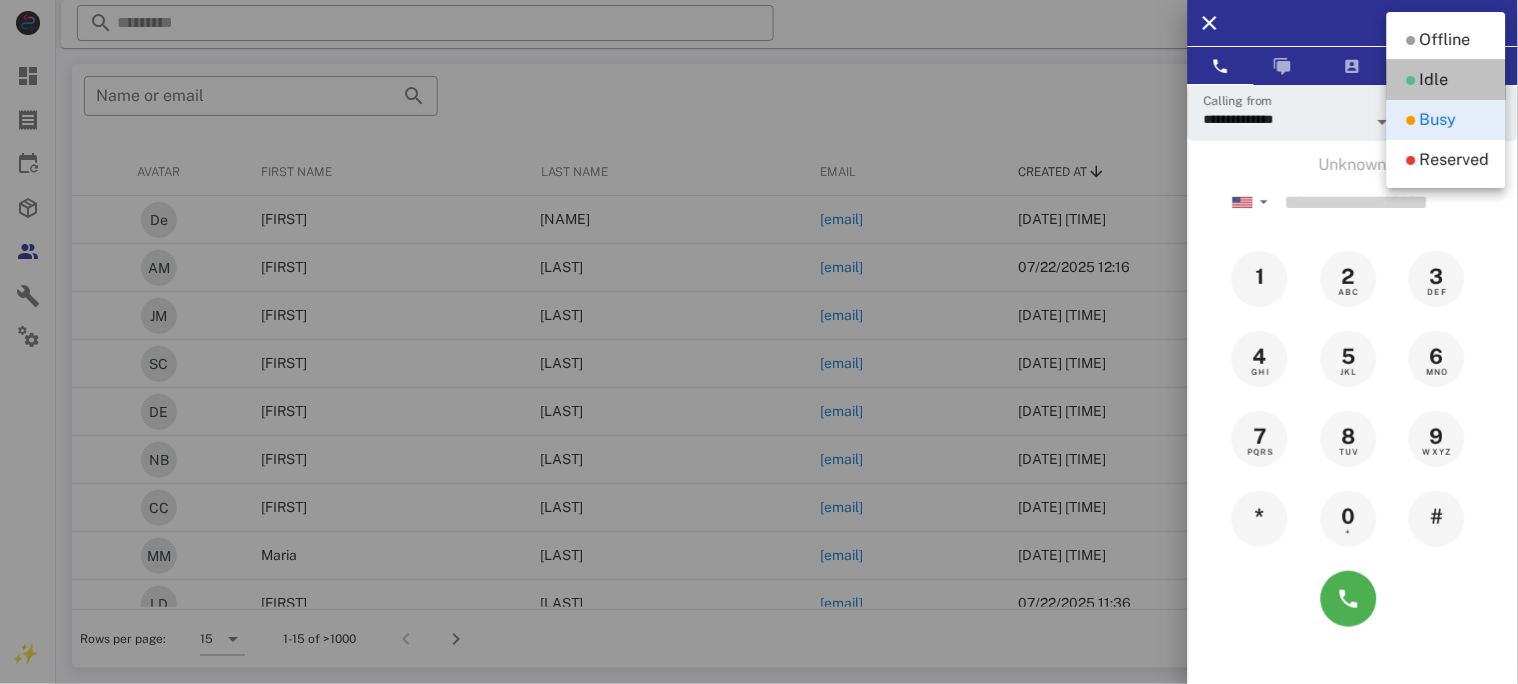 click on "Idle" at bounding box center [1434, 80] 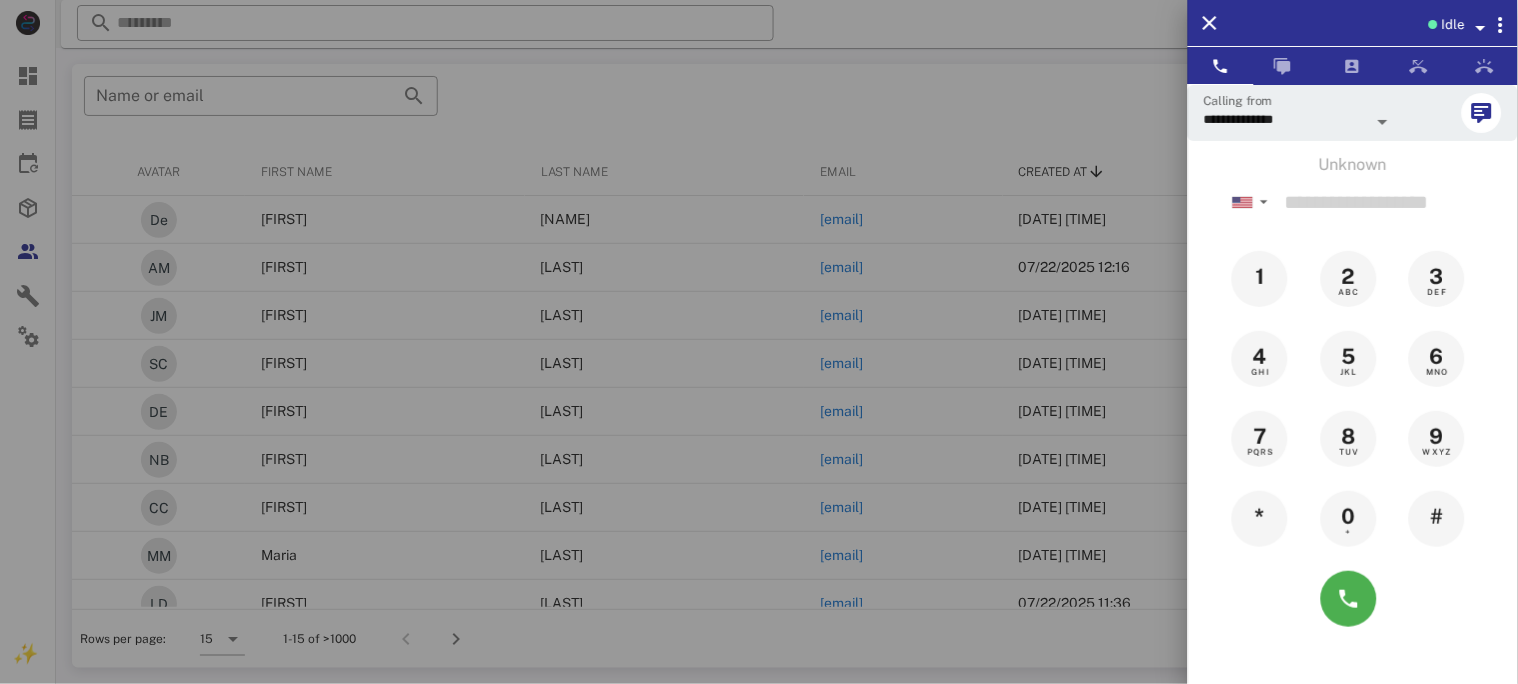 click at bounding box center (759, 342) 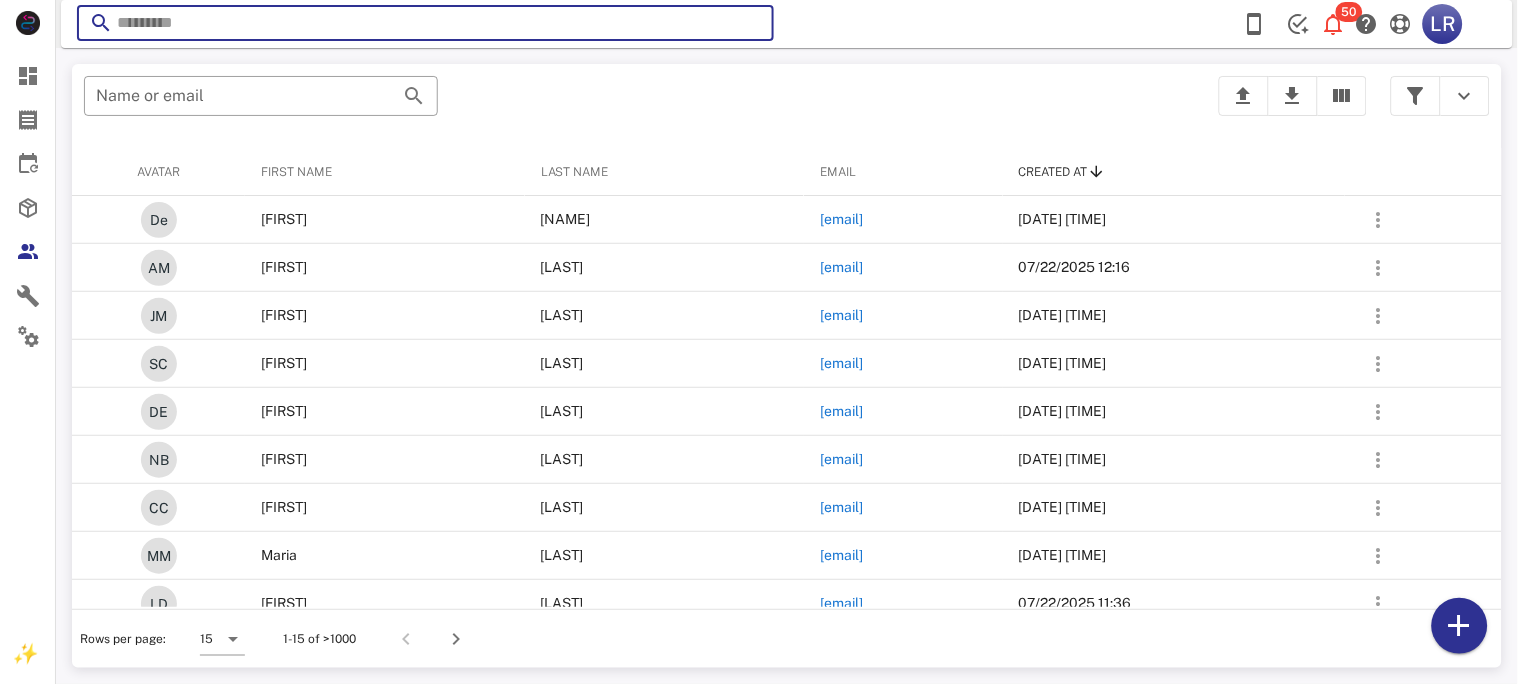 click at bounding box center [425, 23] 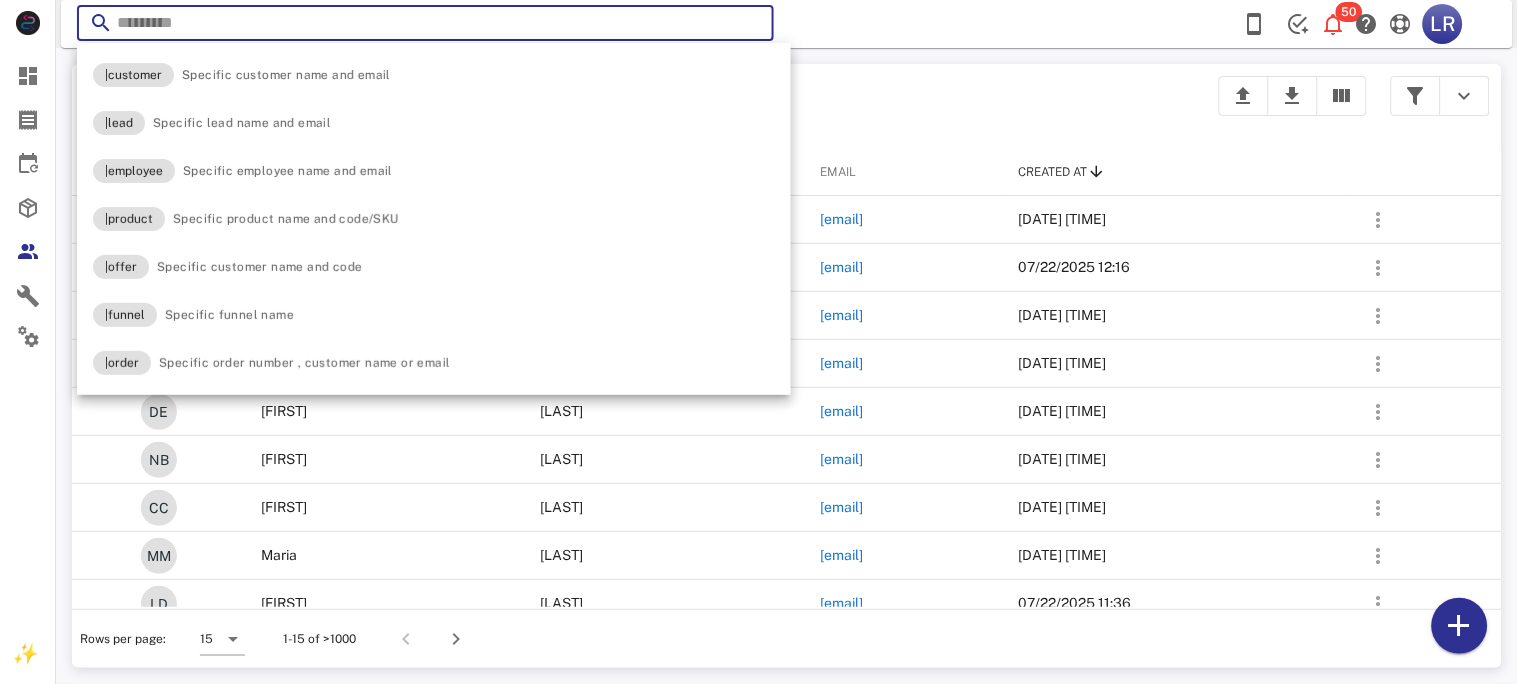 paste on "**********" 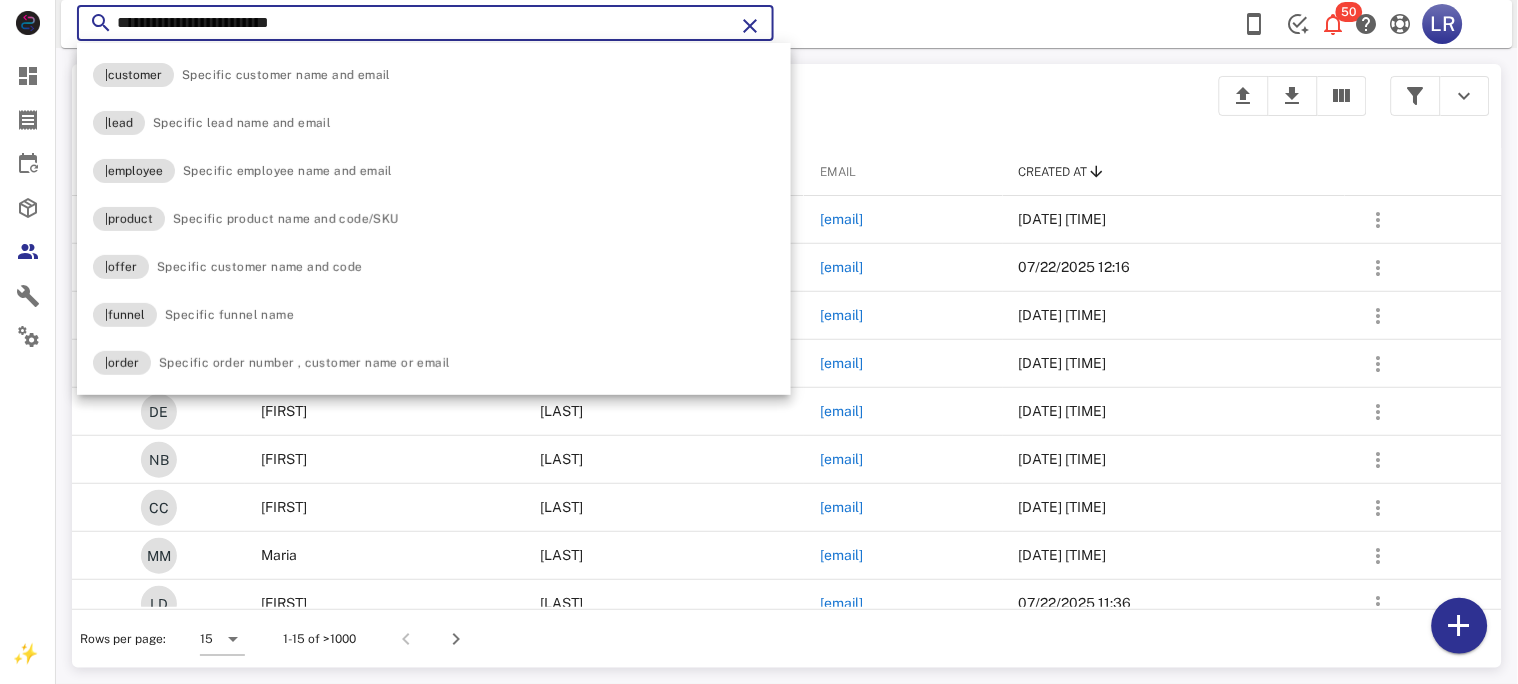 type on "**********" 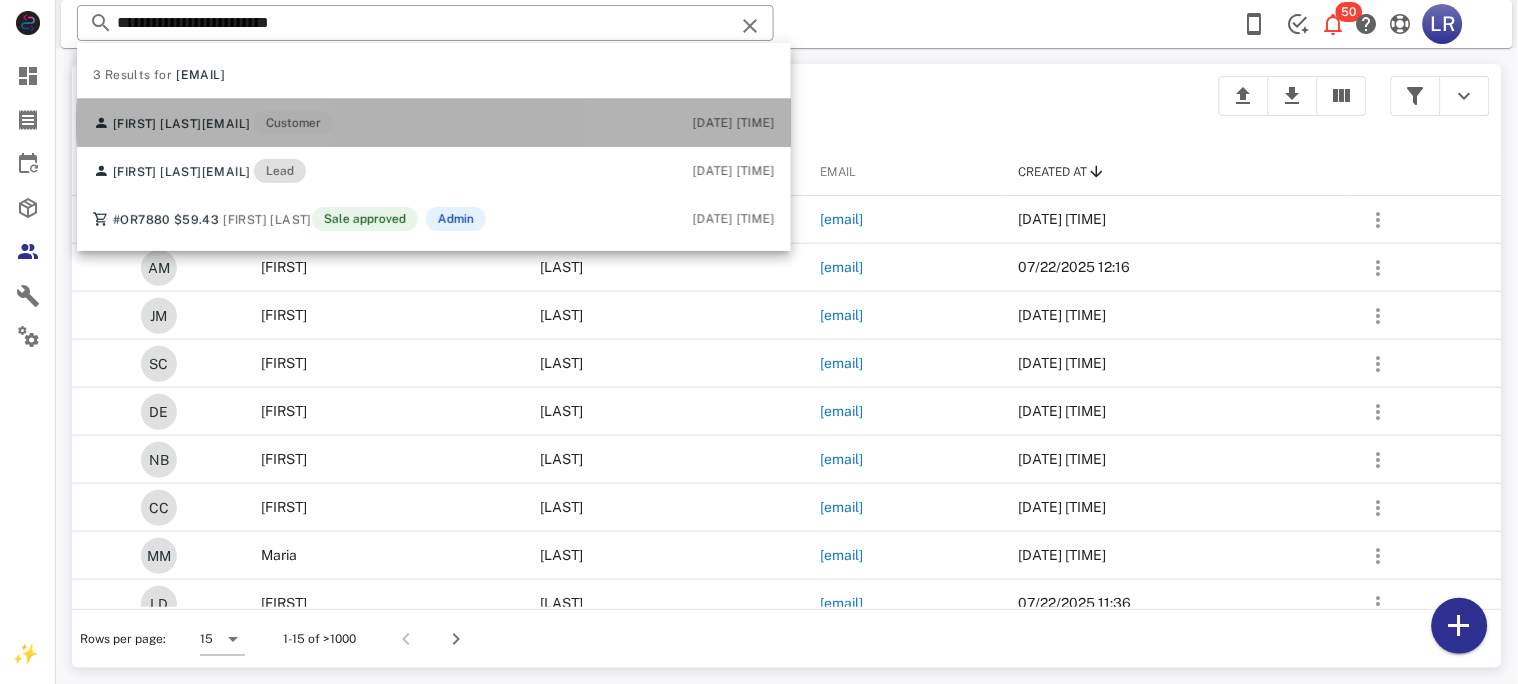 click on "[EMAIL]" at bounding box center (226, 124) 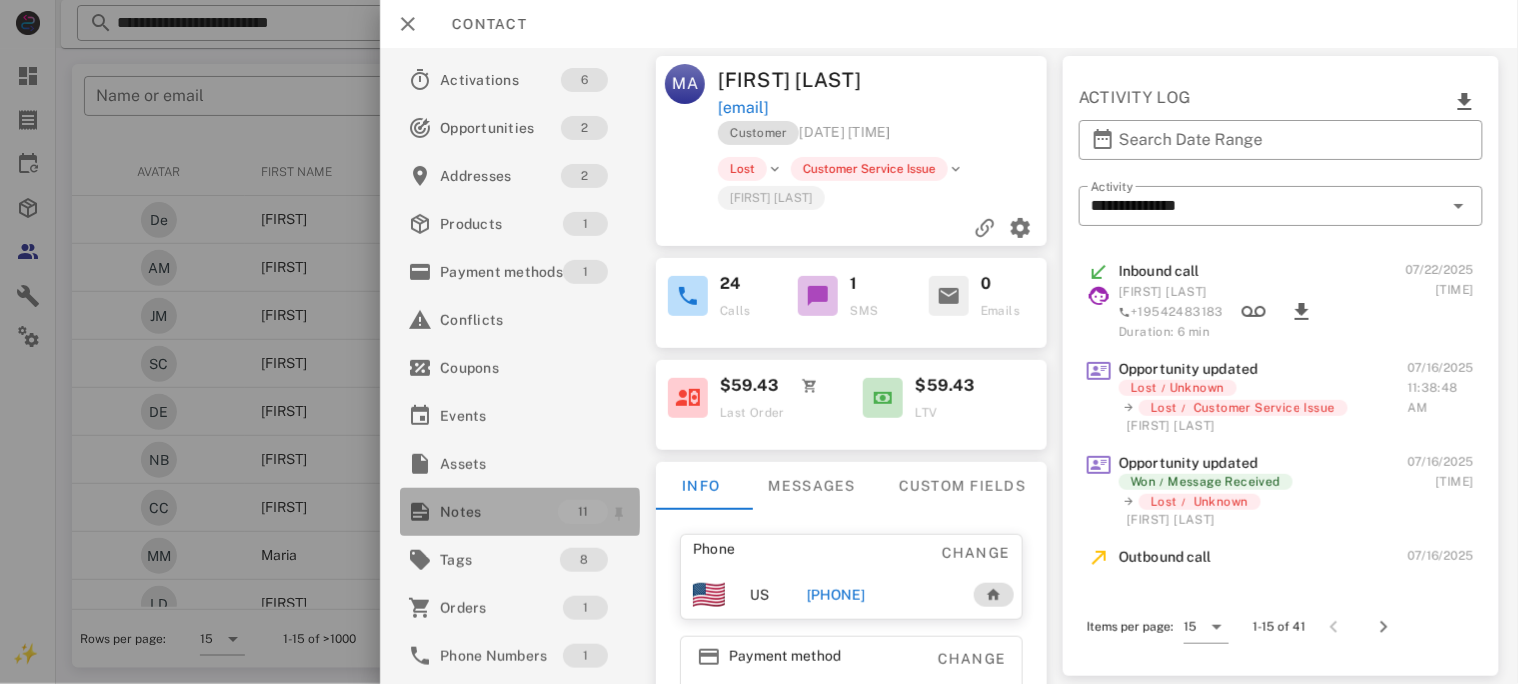 click on "Notes" at bounding box center (499, 512) 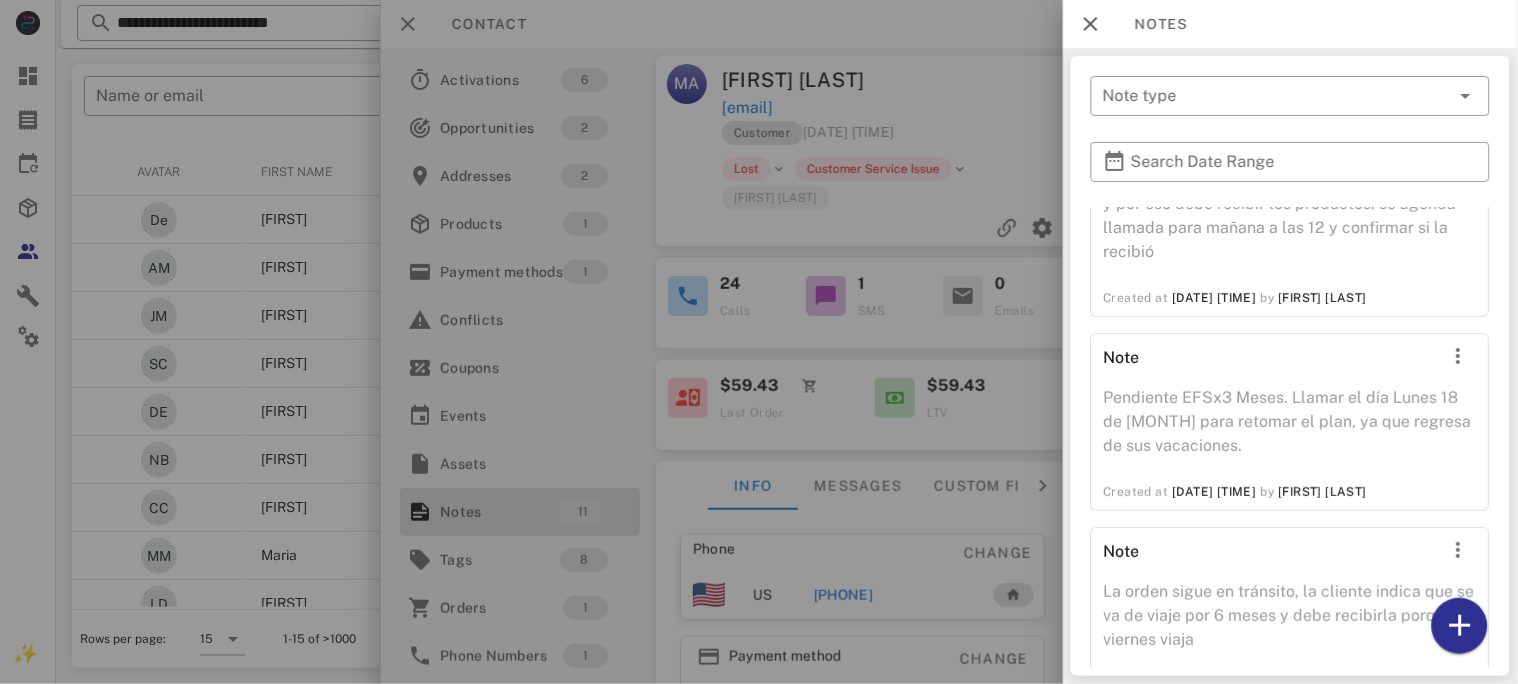 scroll, scrollTop: 1817, scrollLeft: 0, axis: vertical 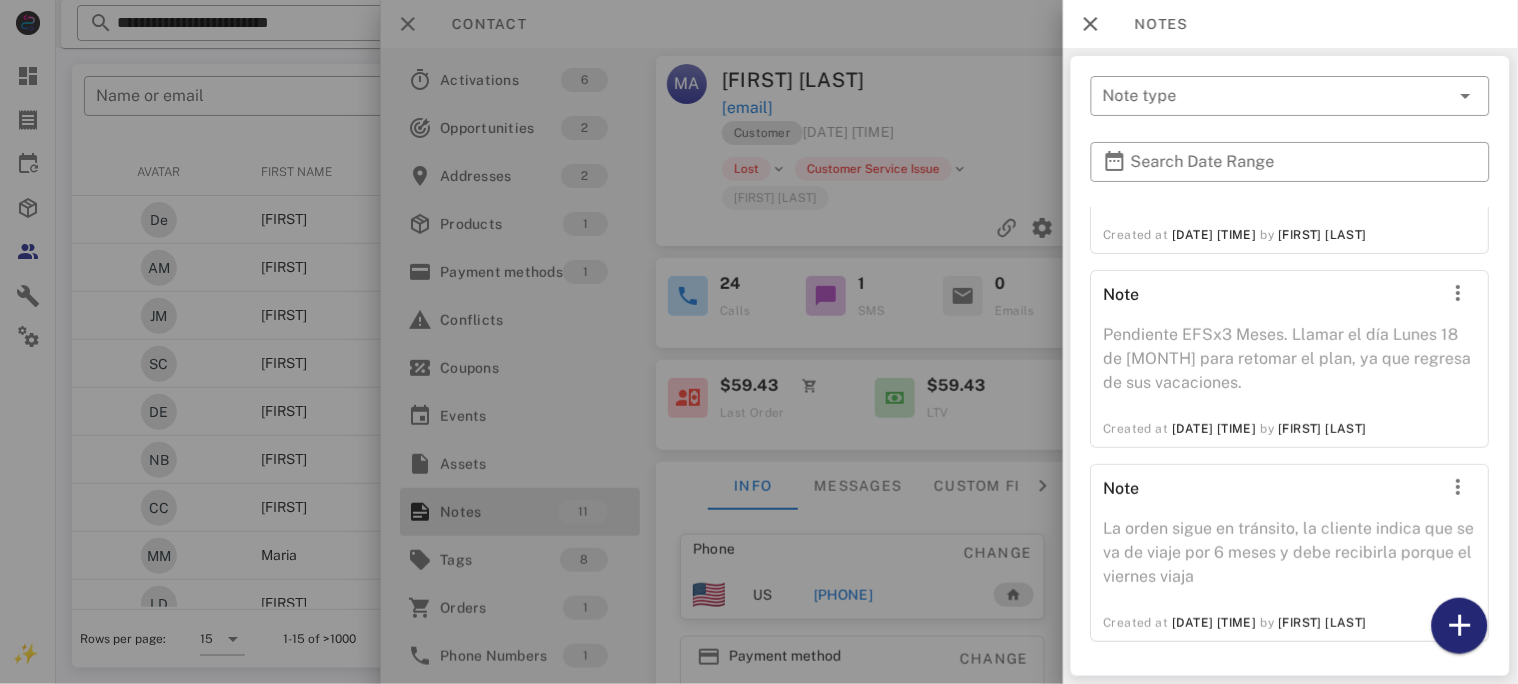 click at bounding box center (1460, 626) 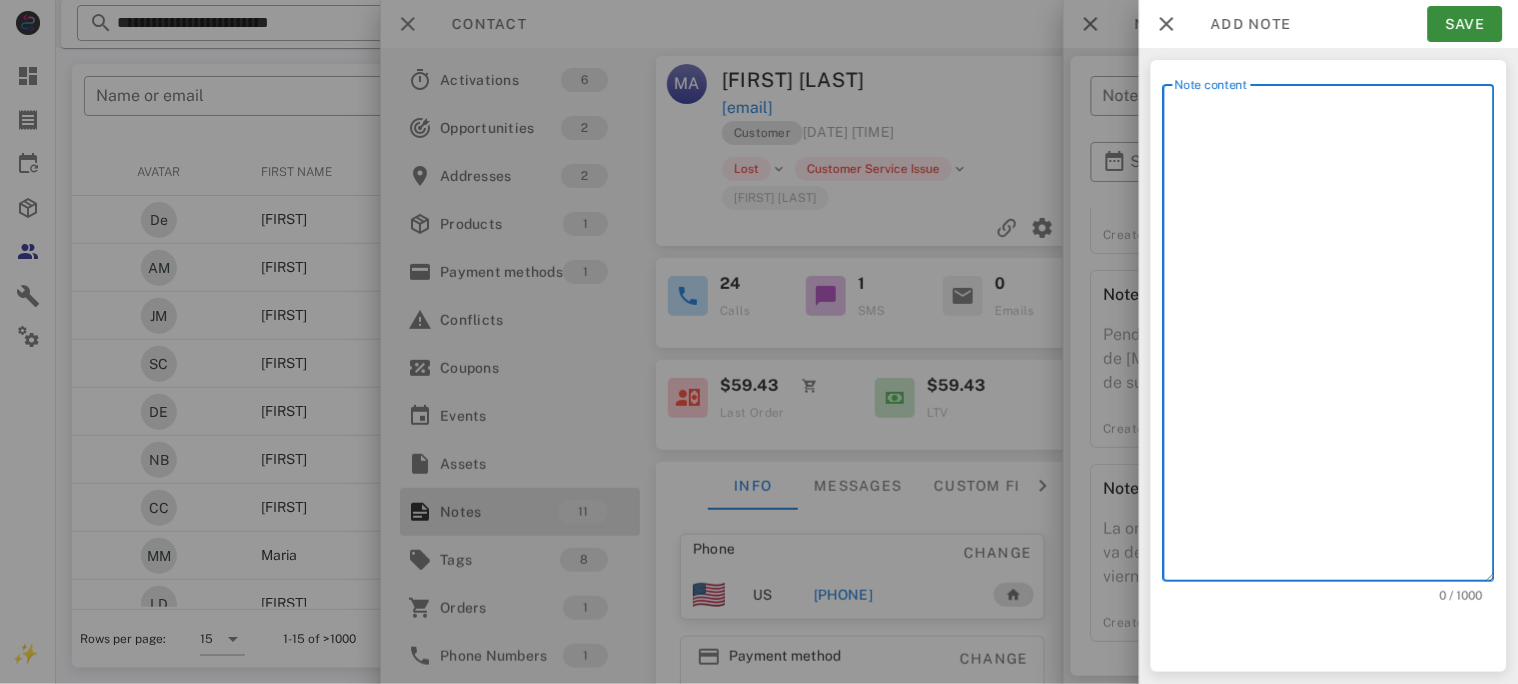 click on "Note content" at bounding box center [1335, 338] 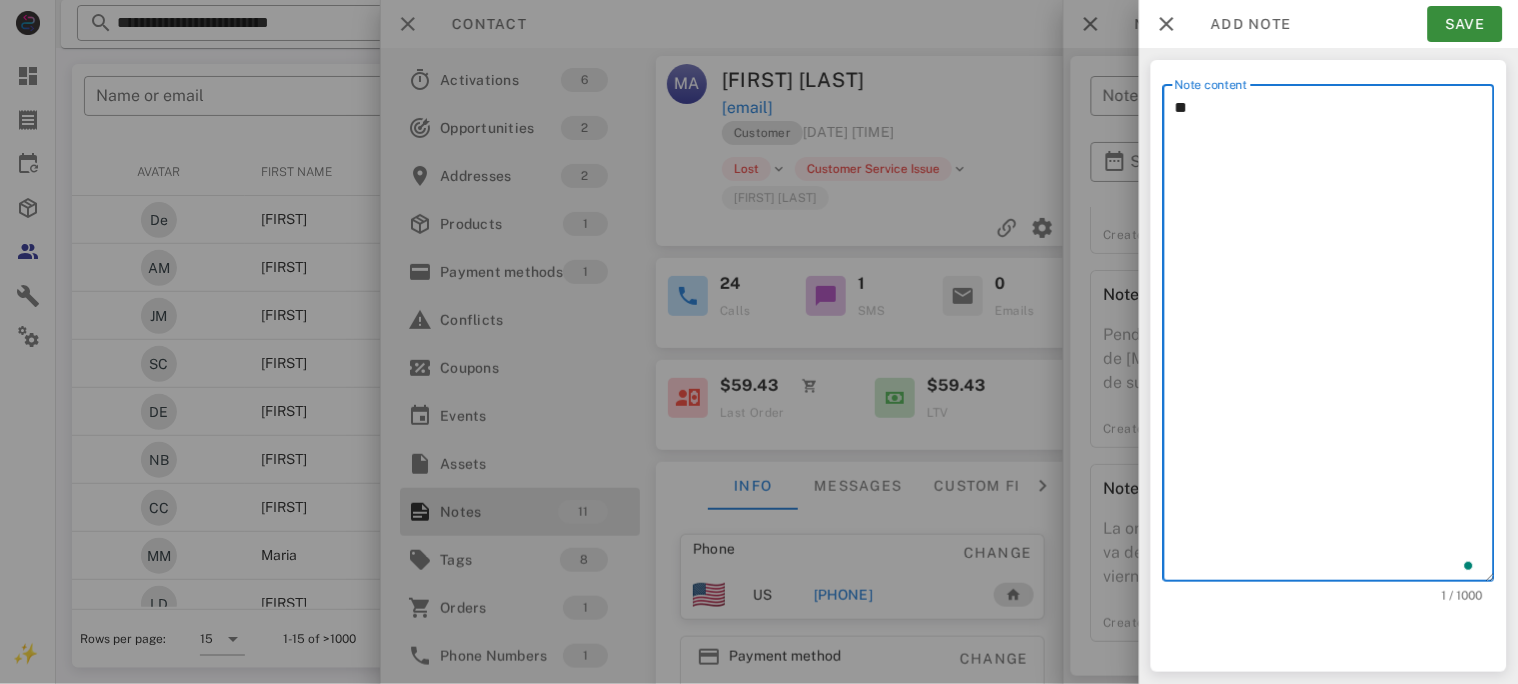 type on "*" 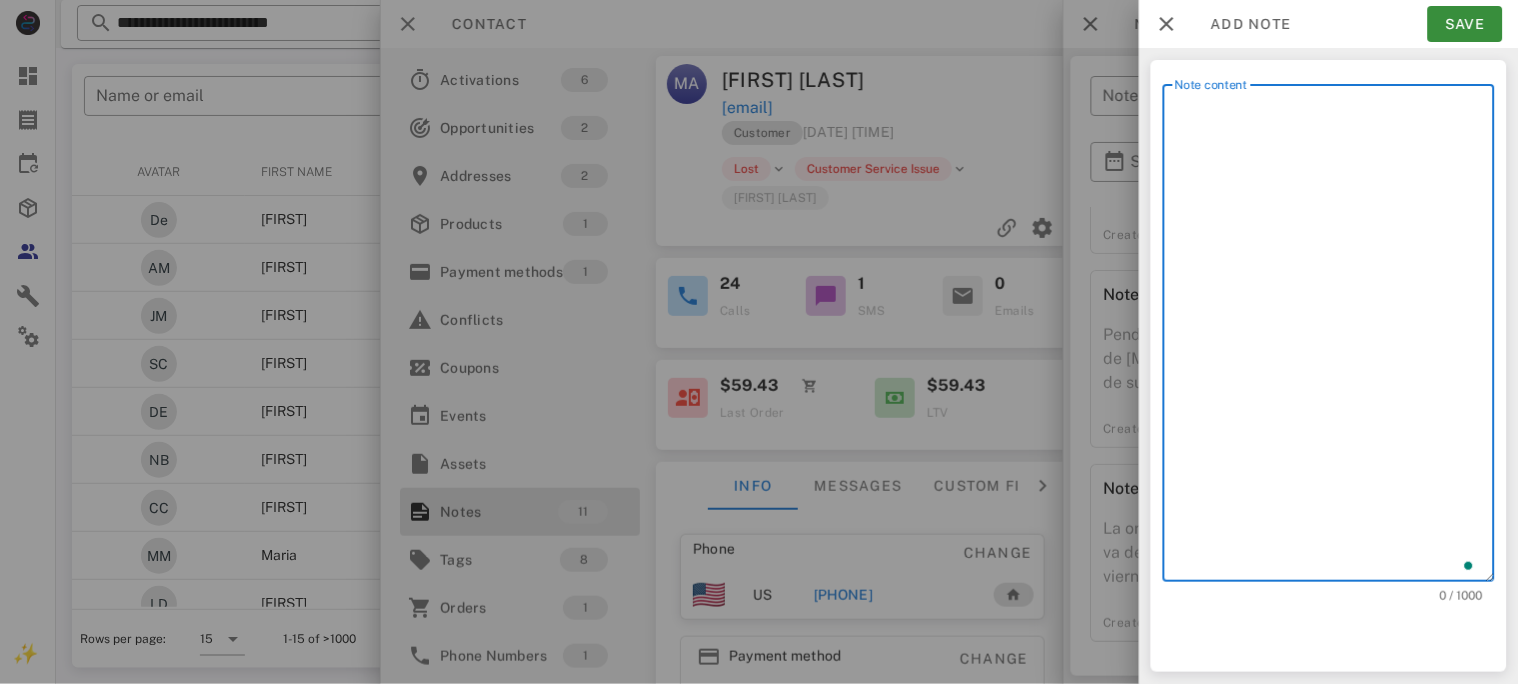 type on "*" 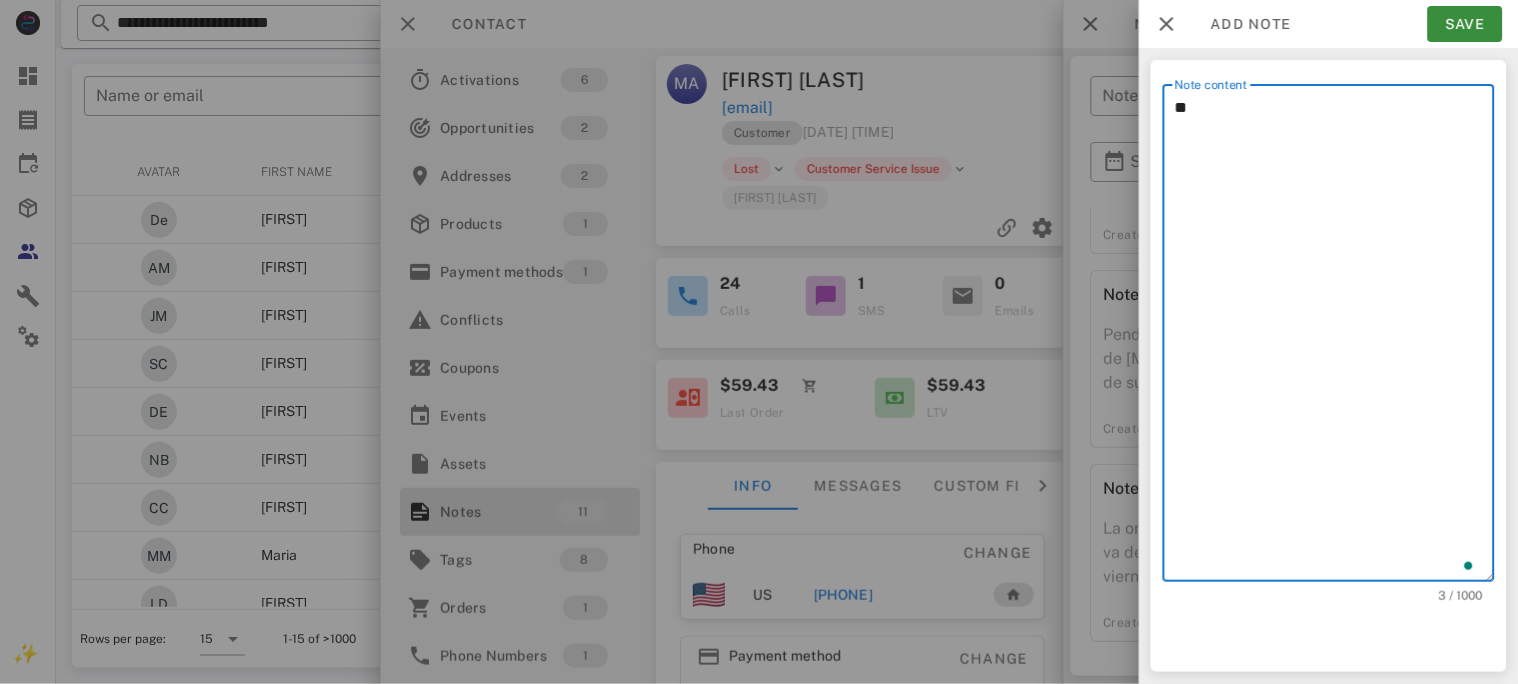 type on "*" 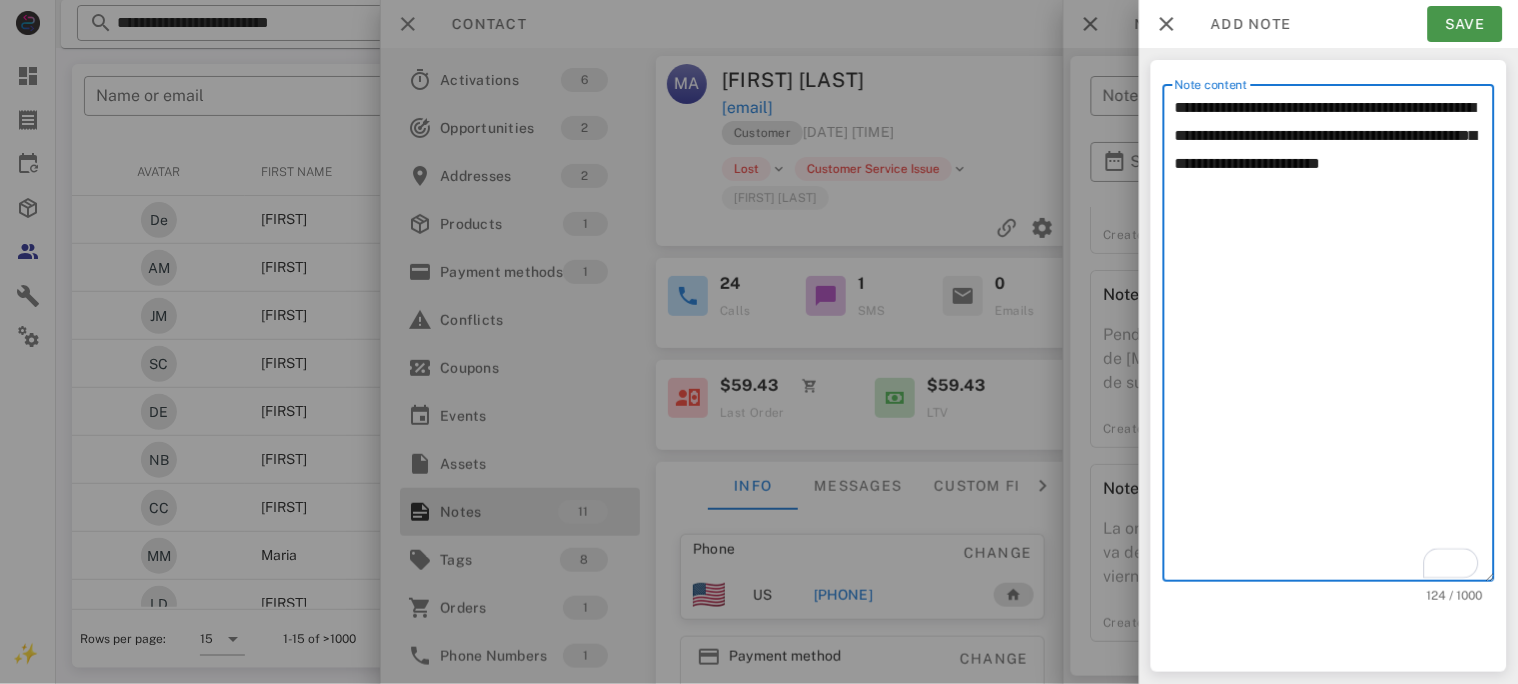 type on "**********" 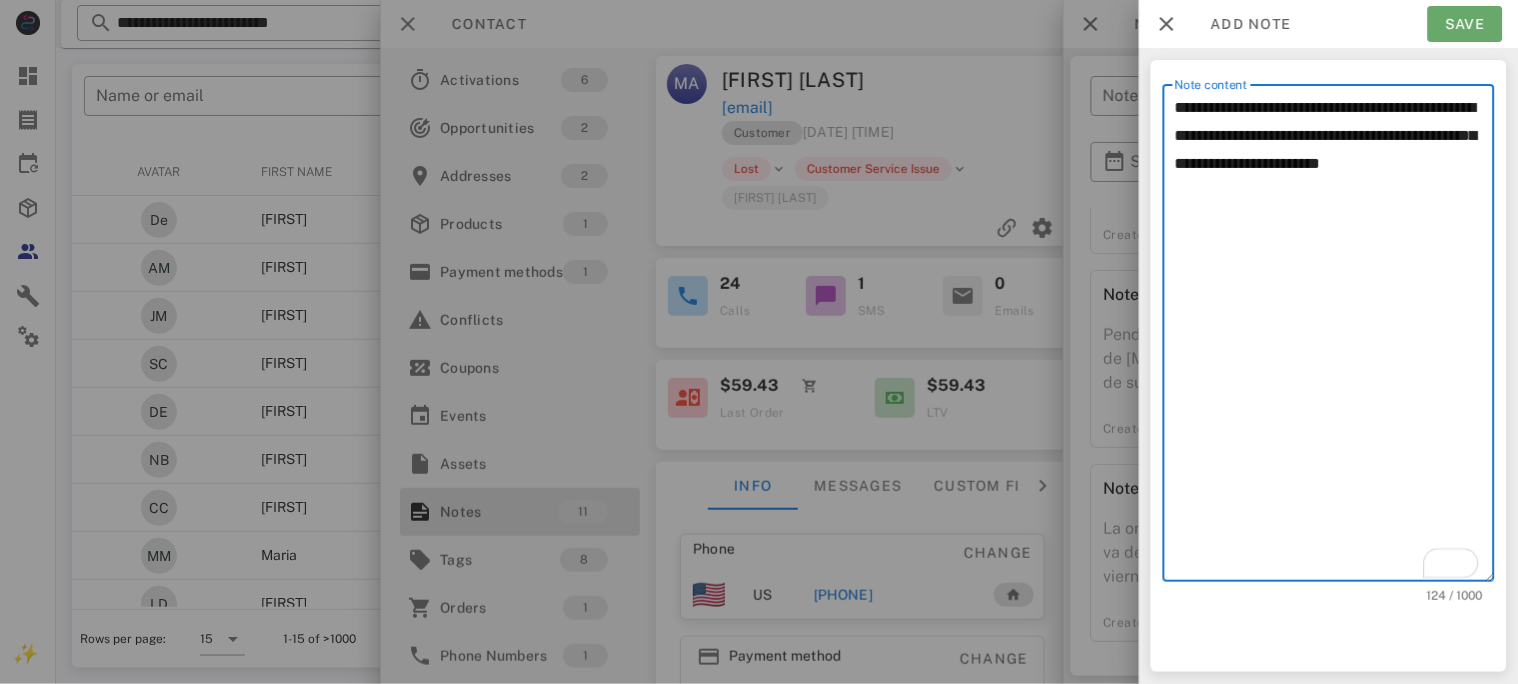 click on "Save" at bounding box center [1465, 24] 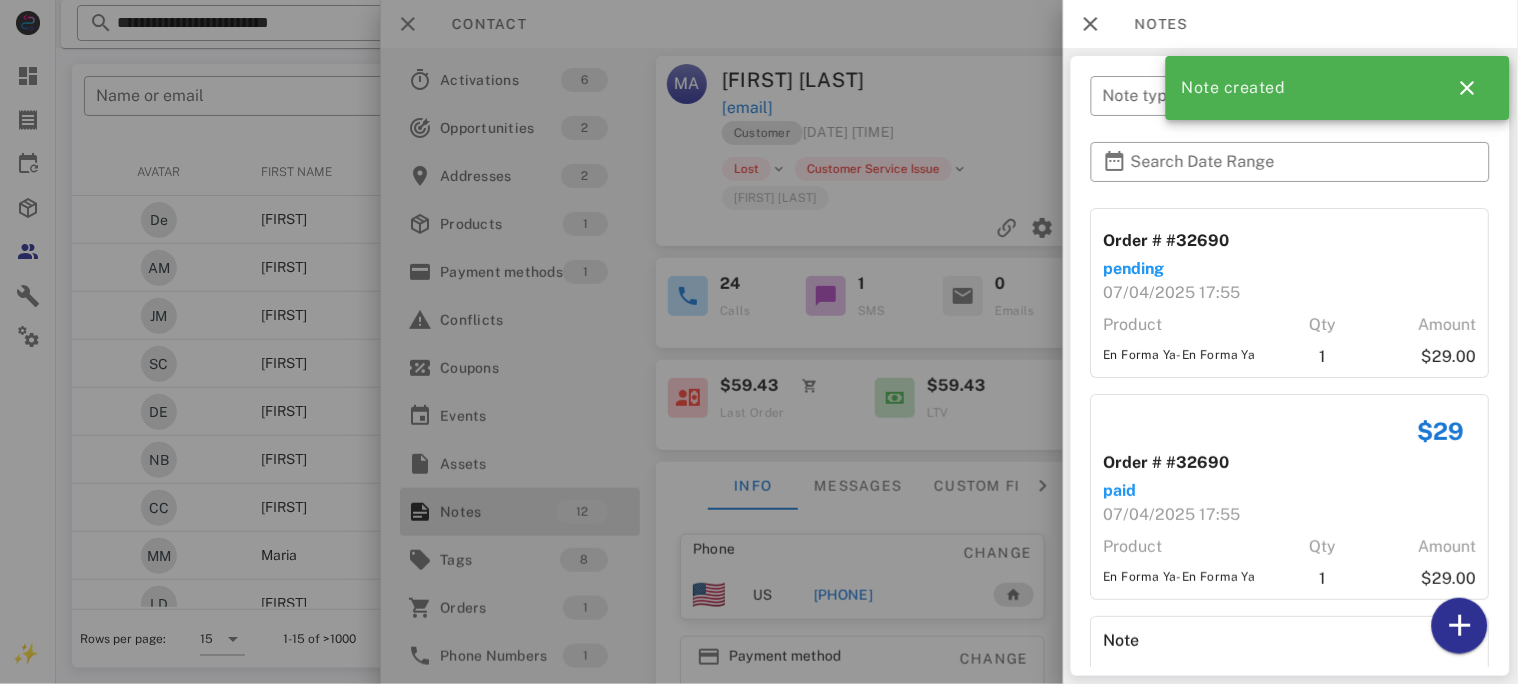 click at bounding box center [759, 342] 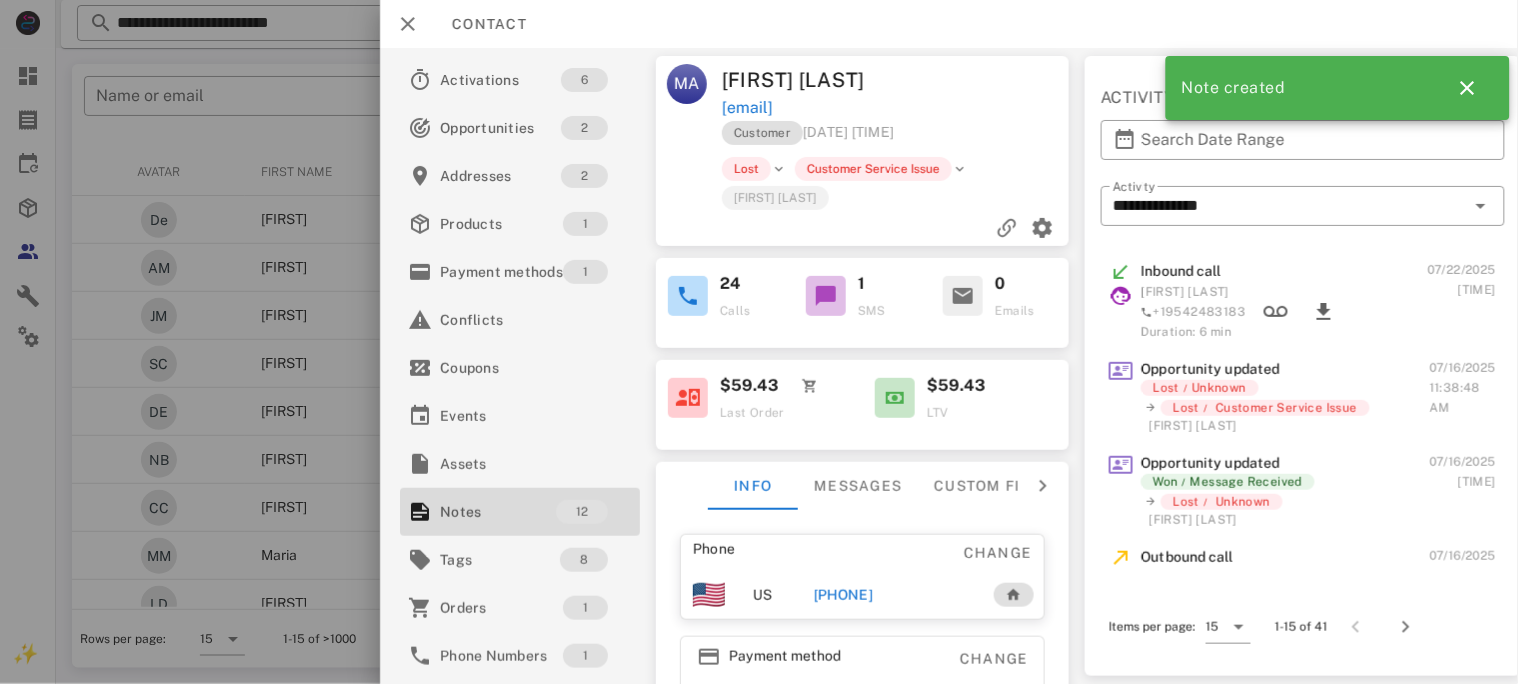 click on "[PHONE]" at bounding box center [842, 595] 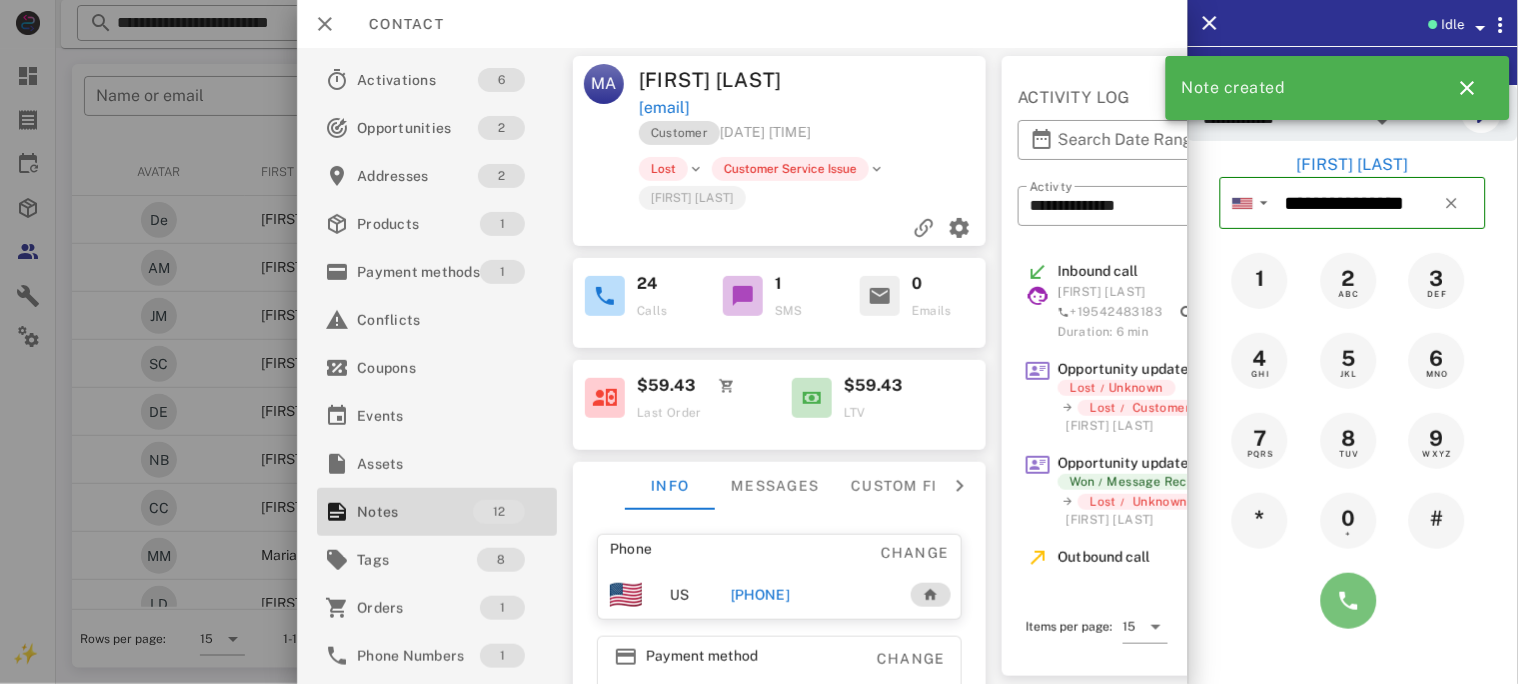click at bounding box center [1349, 601] 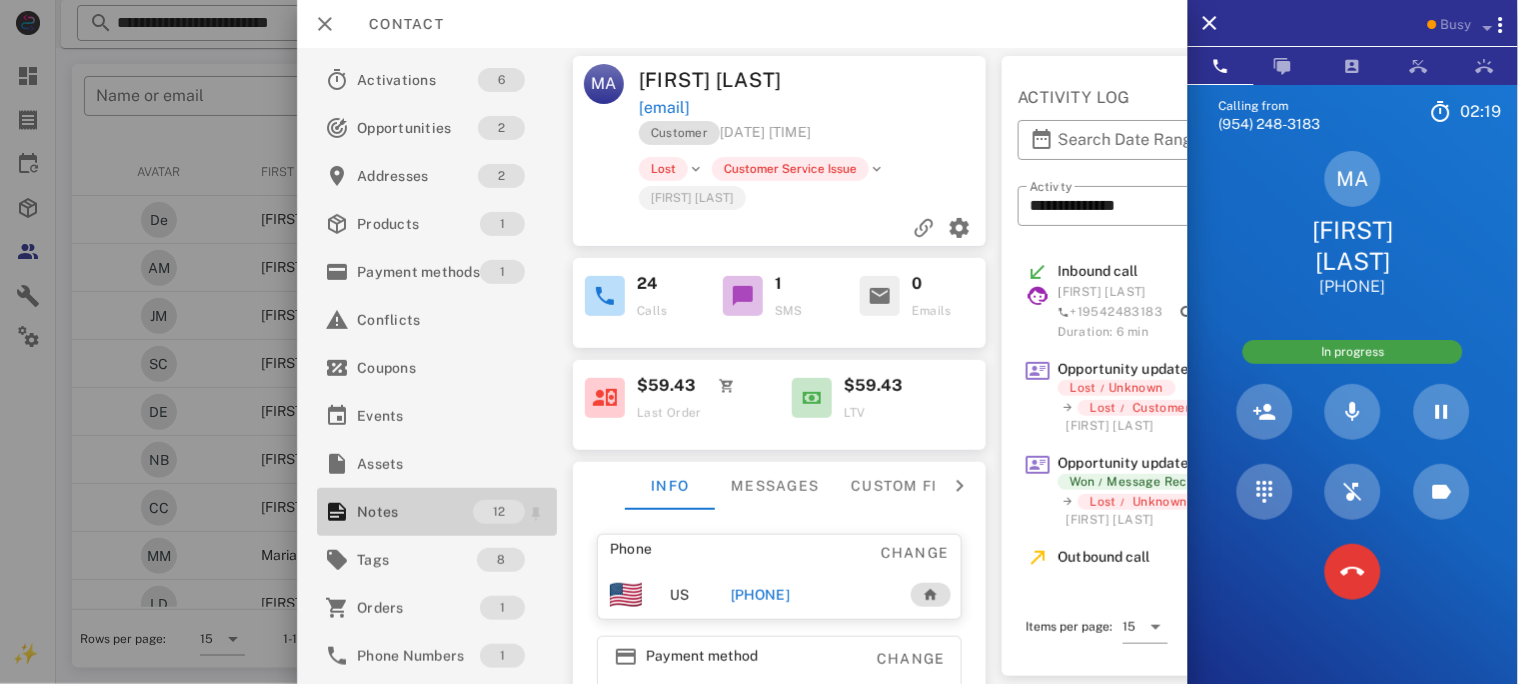 click on "Notes" at bounding box center (415, 512) 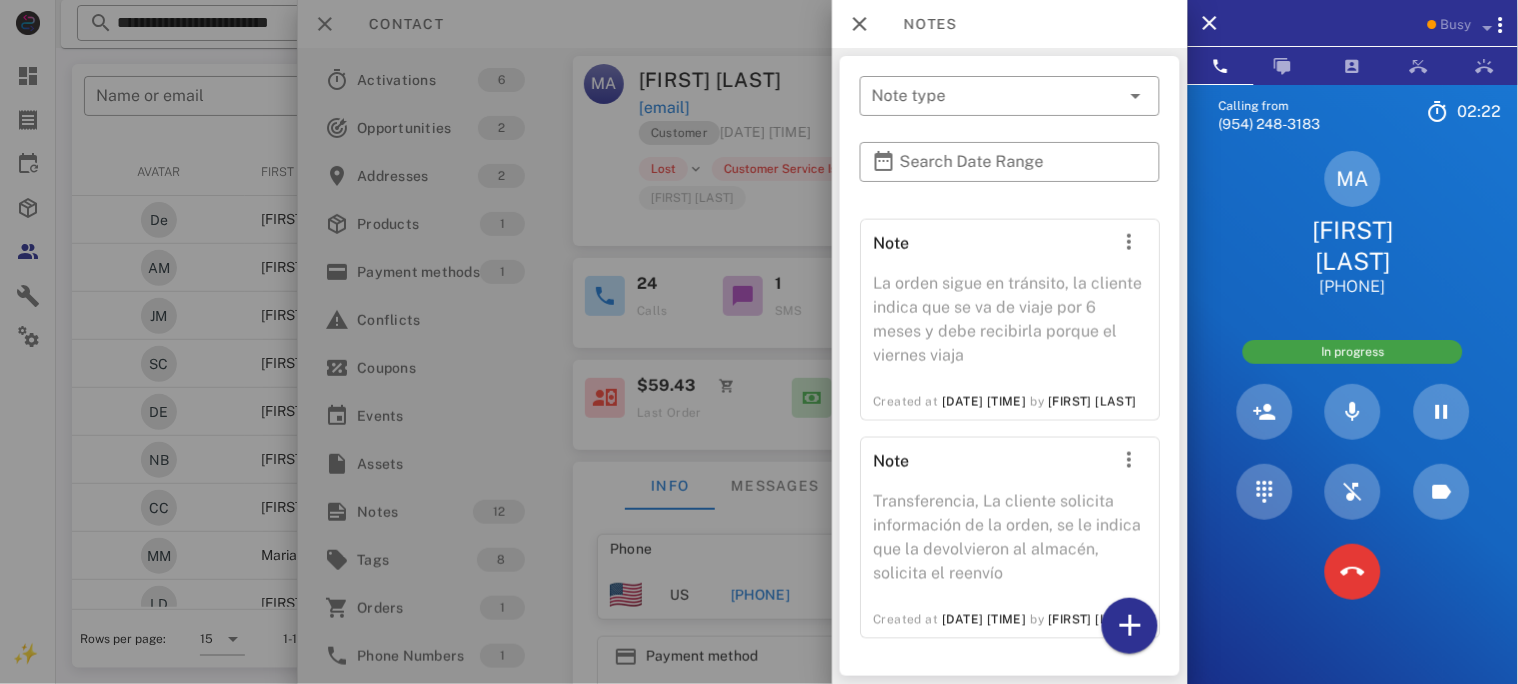 scroll, scrollTop: 2450, scrollLeft: 0, axis: vertical 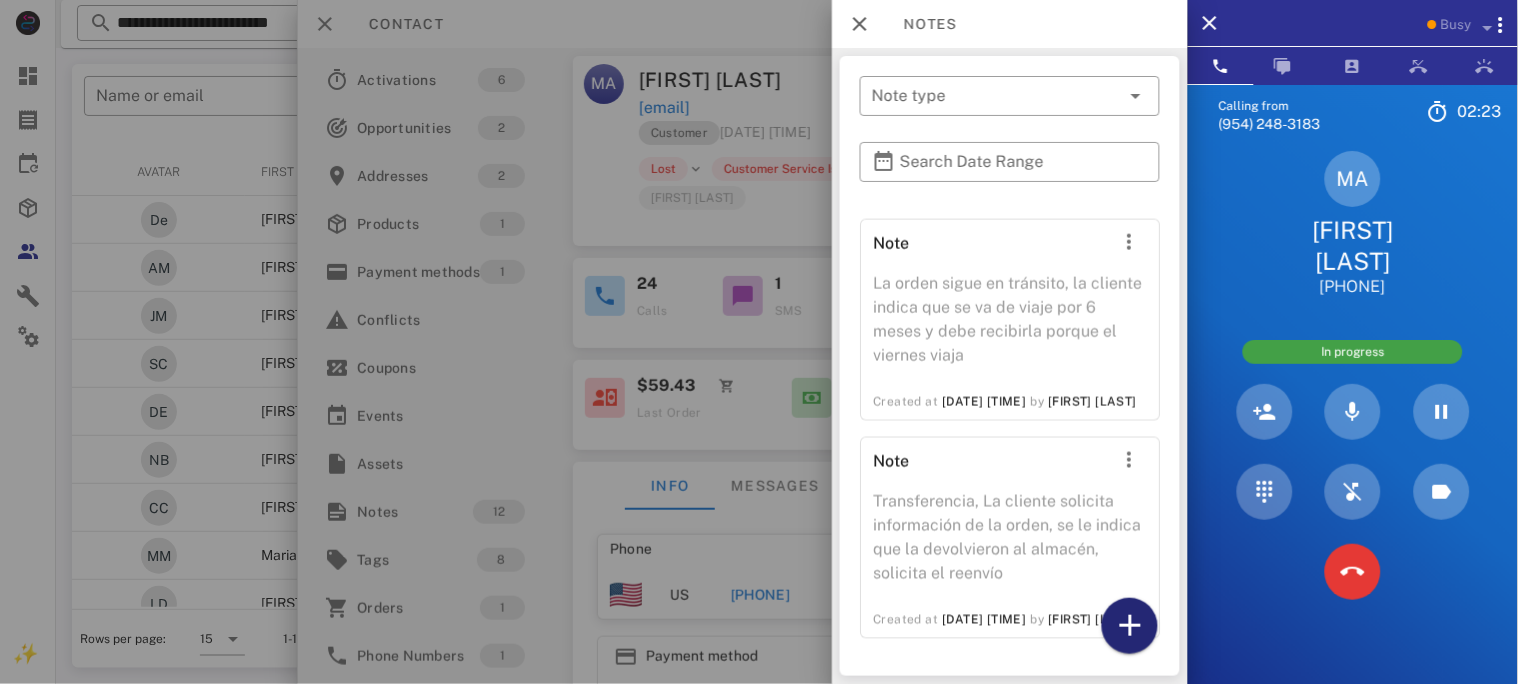 click at bounding box center [1130, 626] 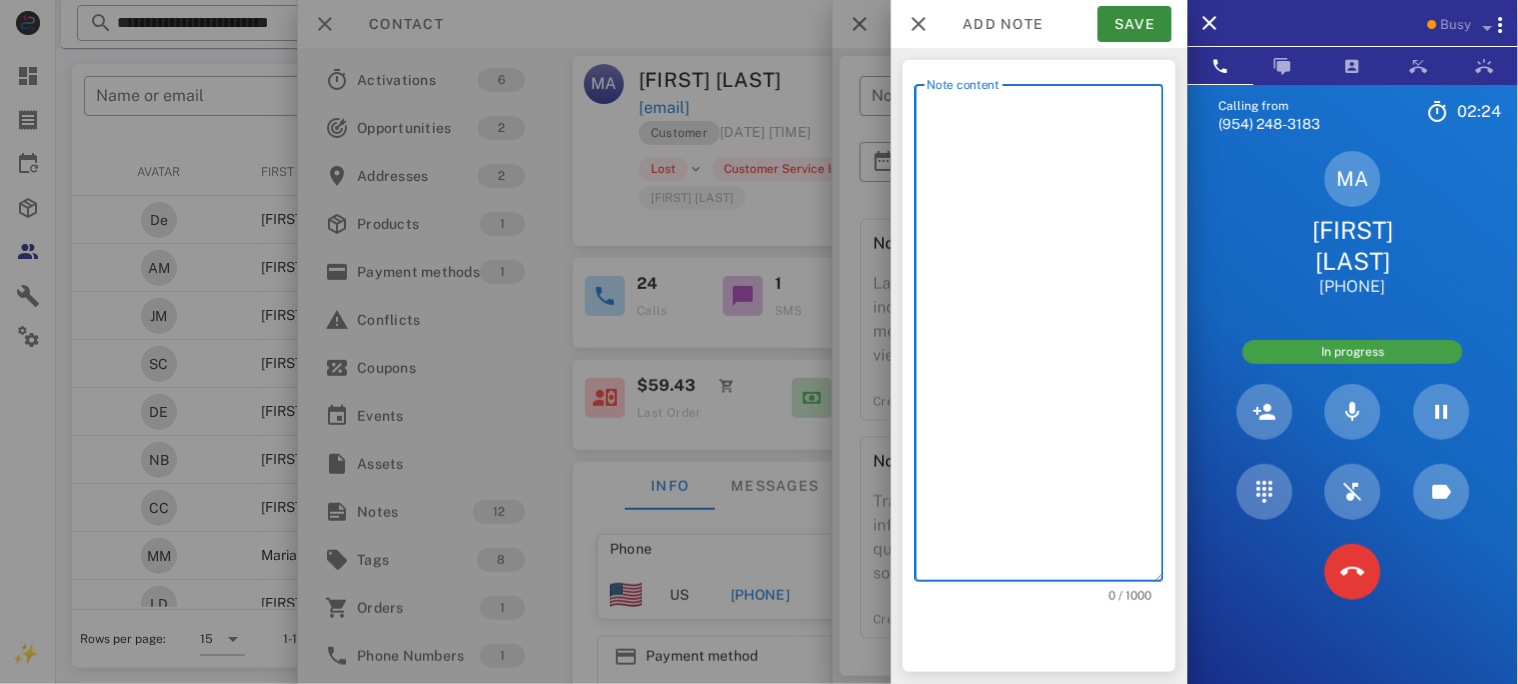 click on "Note content" at bounding box center (1045, 338) 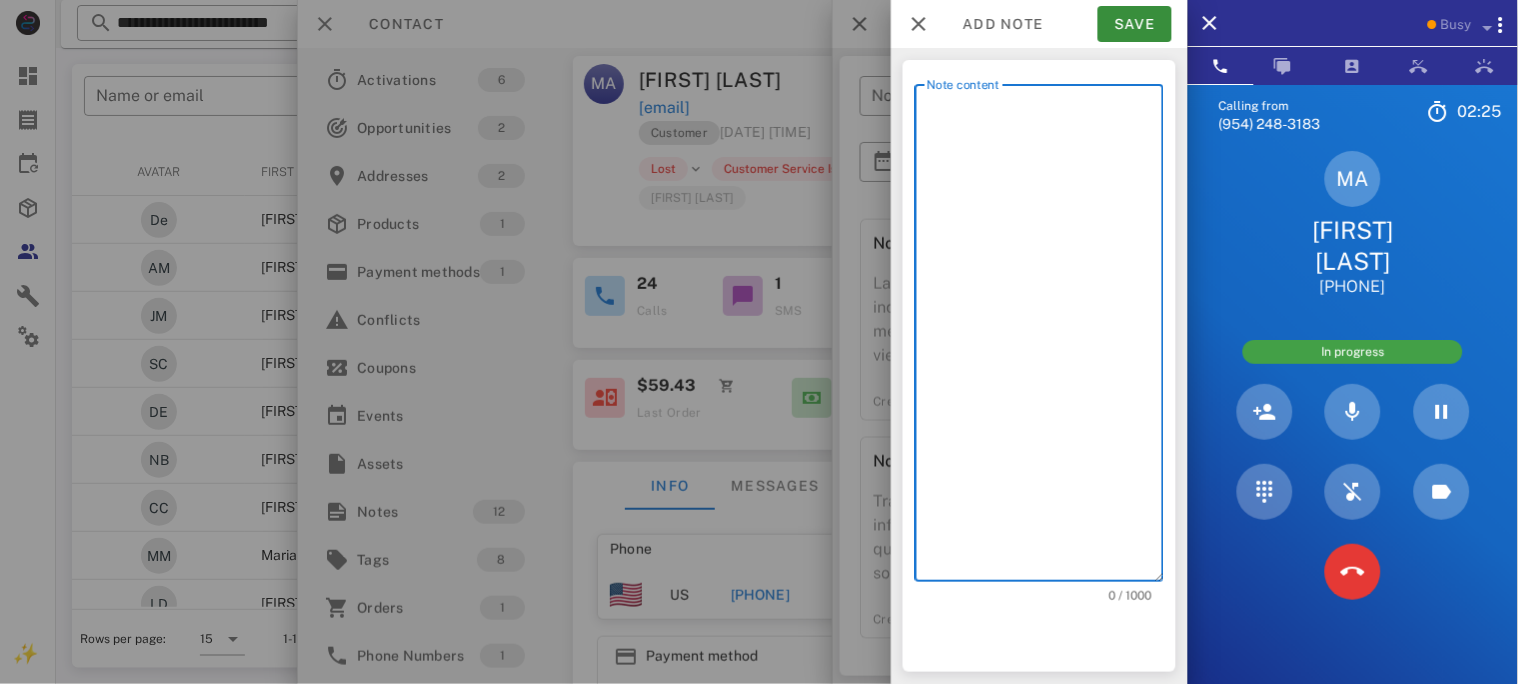 paste on "**********" 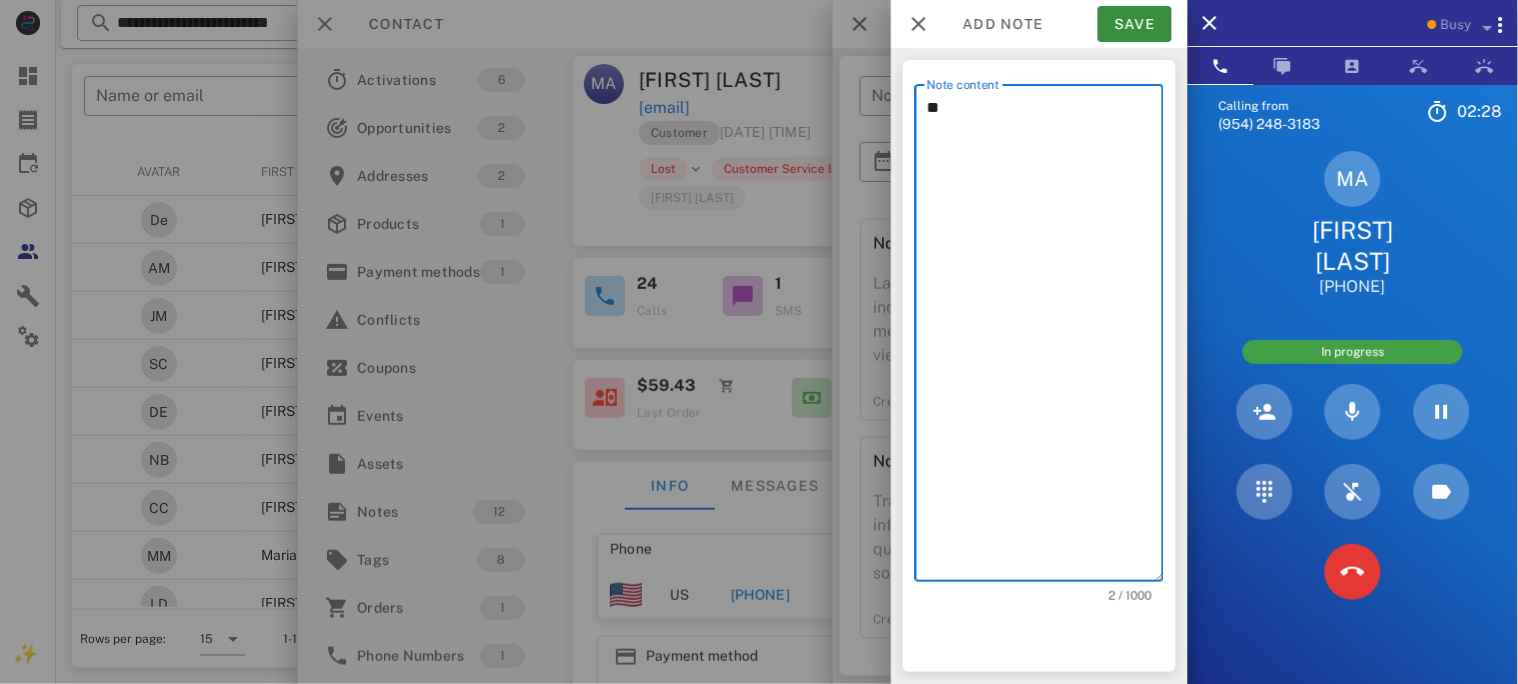 type on "*" 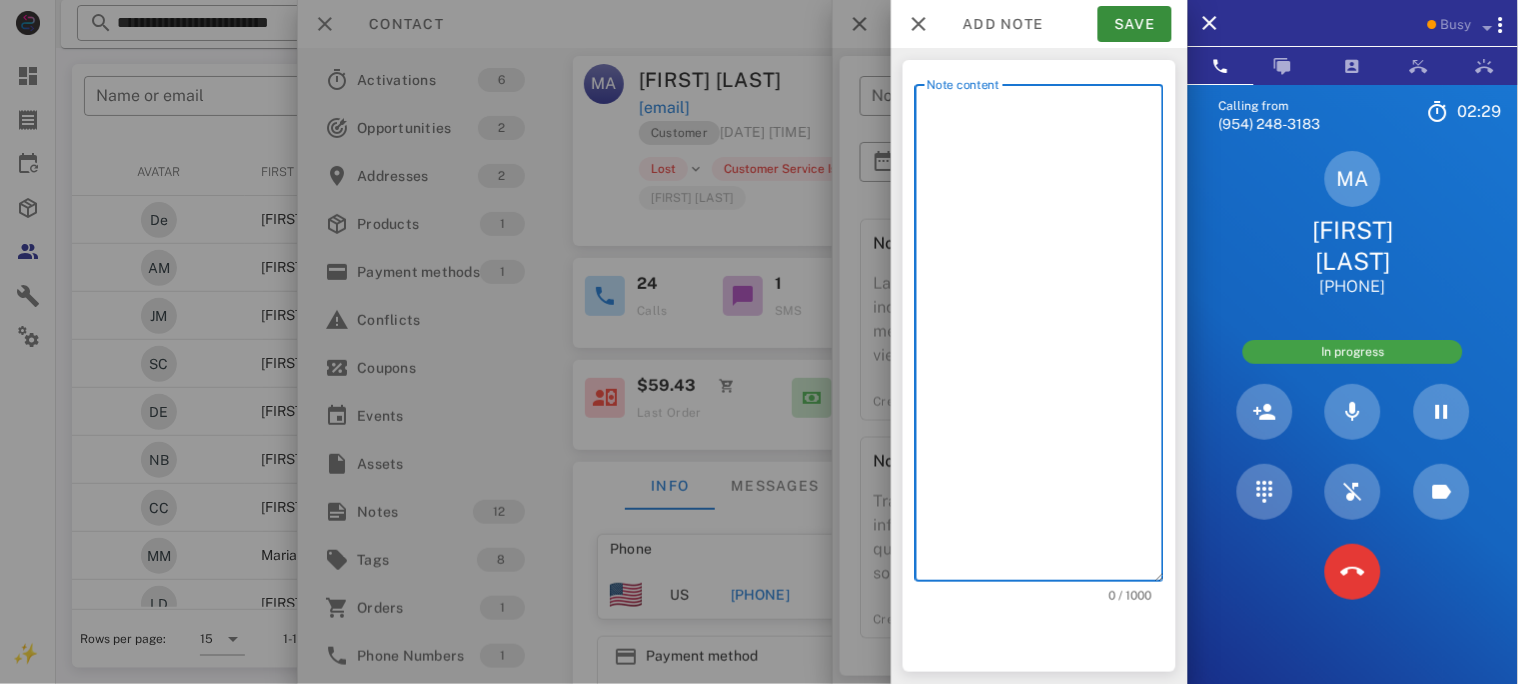 paste on "**********" 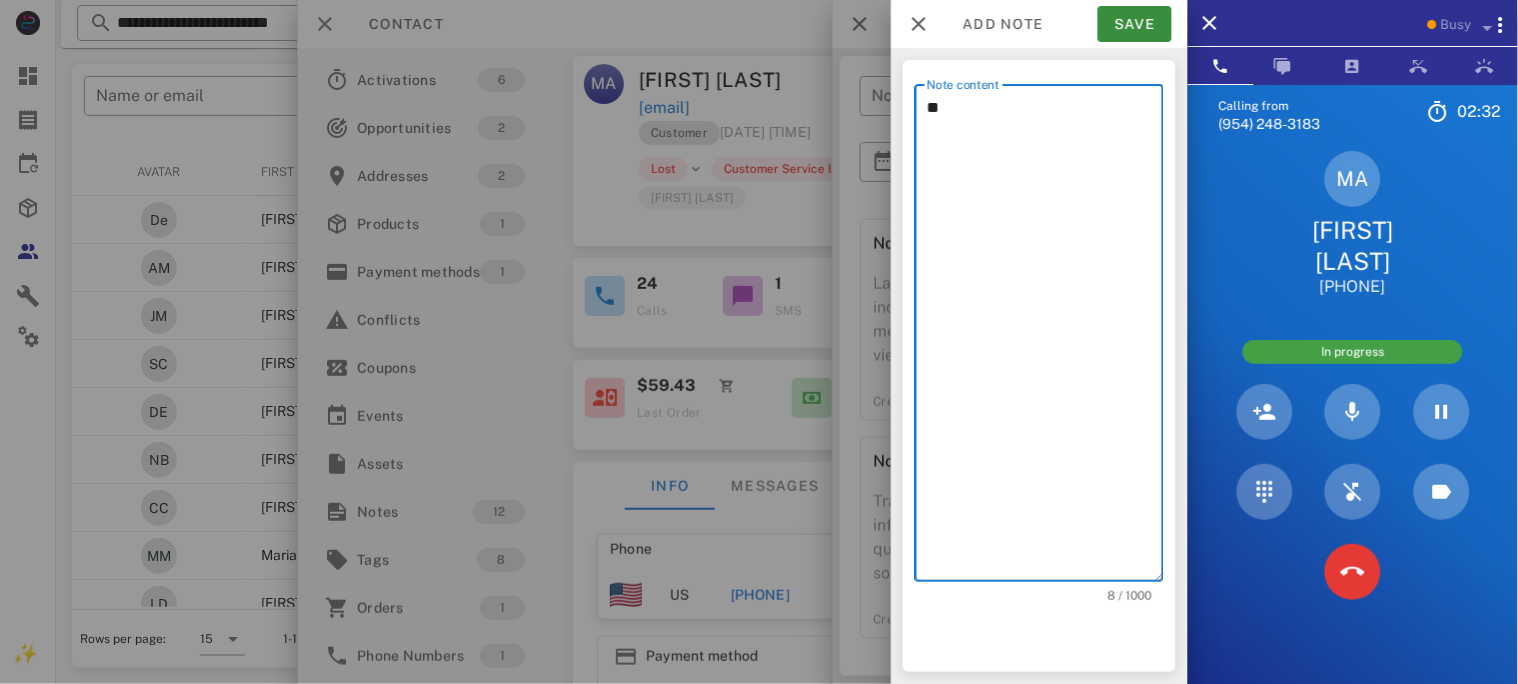 type on "*" 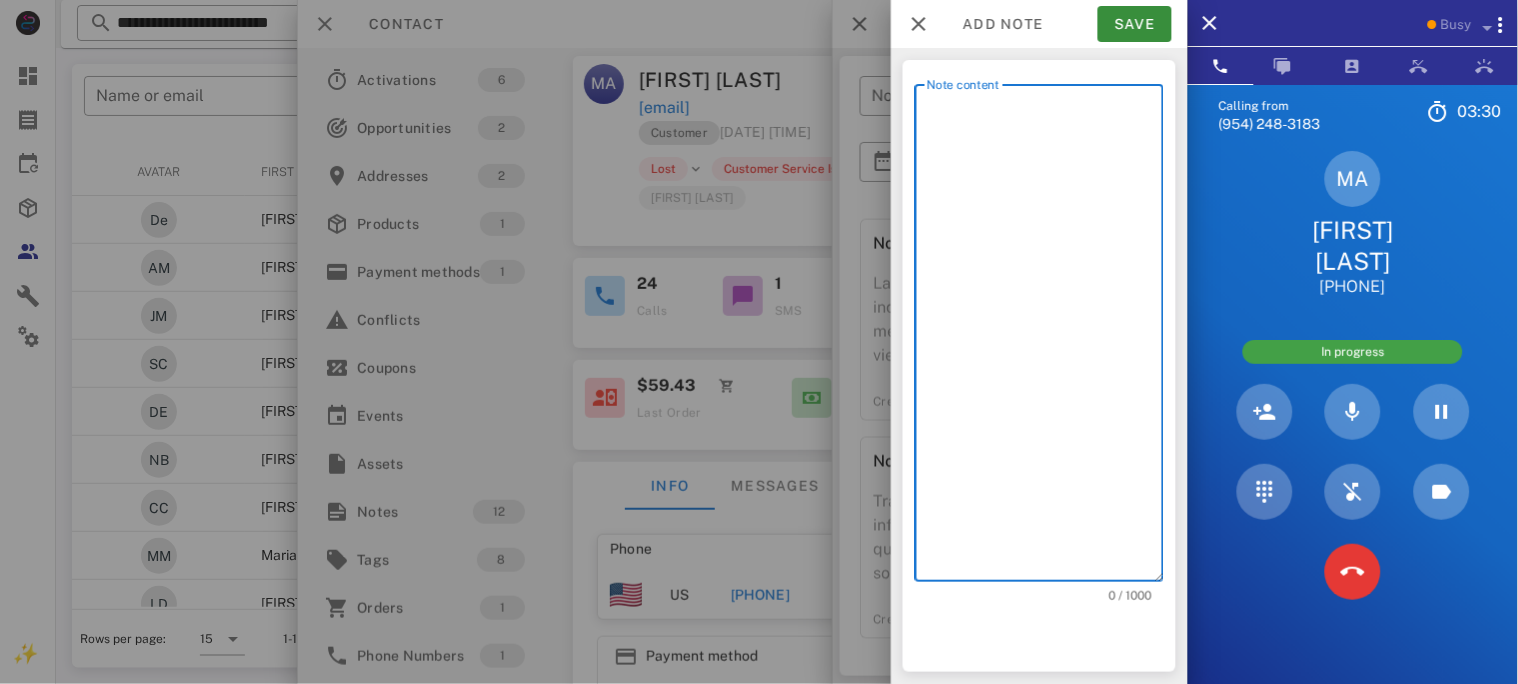 click on "Note content" at bounding box center (1045, 338) 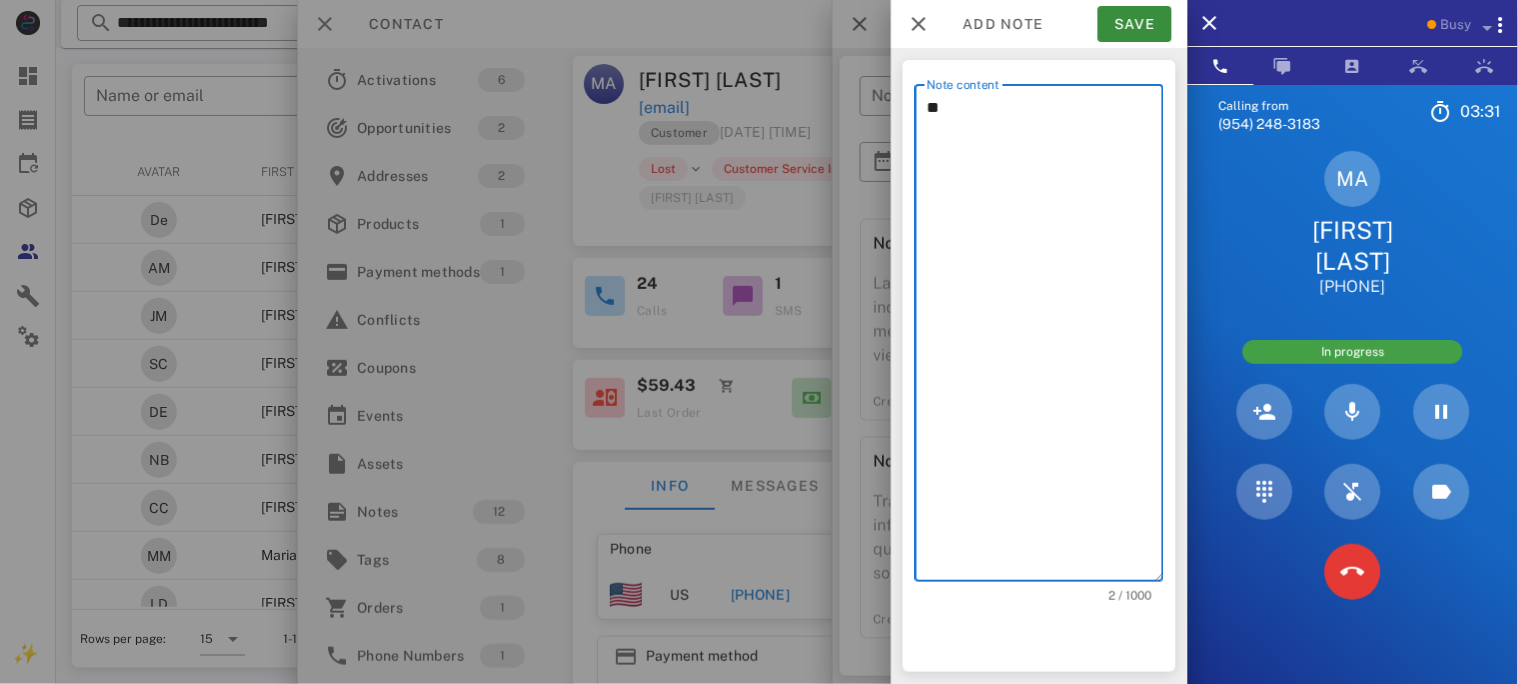 type on "*" 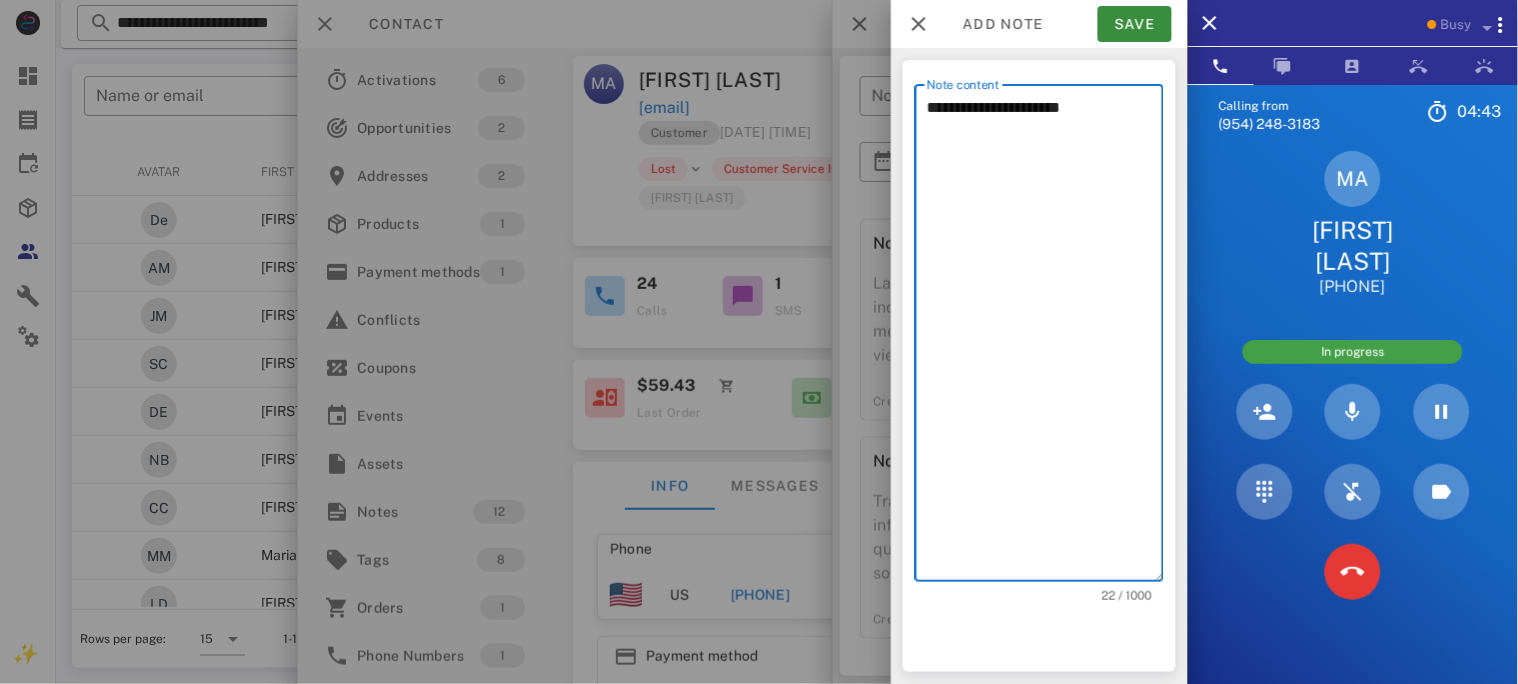 paste on "**********" 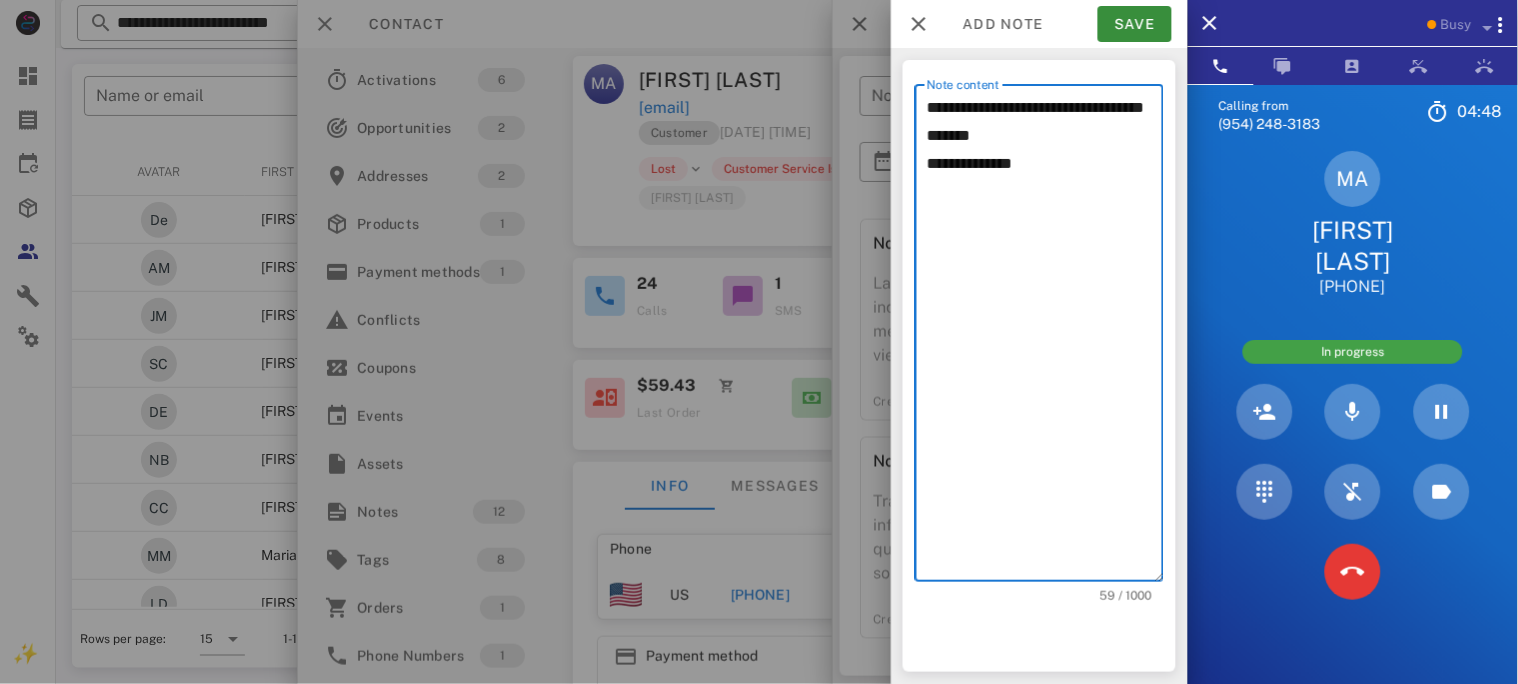 click on "**********" at bounding box center (1045, 338) 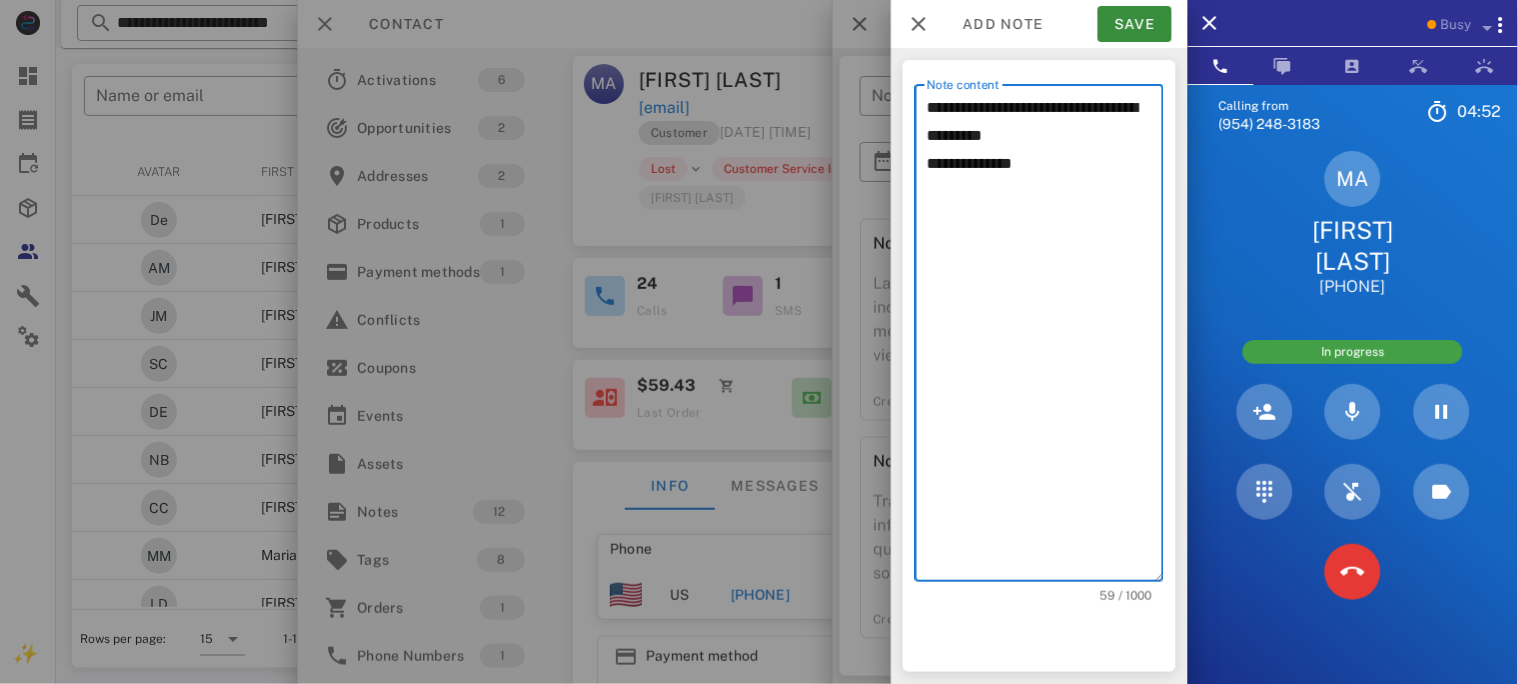 click on "**********" at bounding box center (1045, 338) 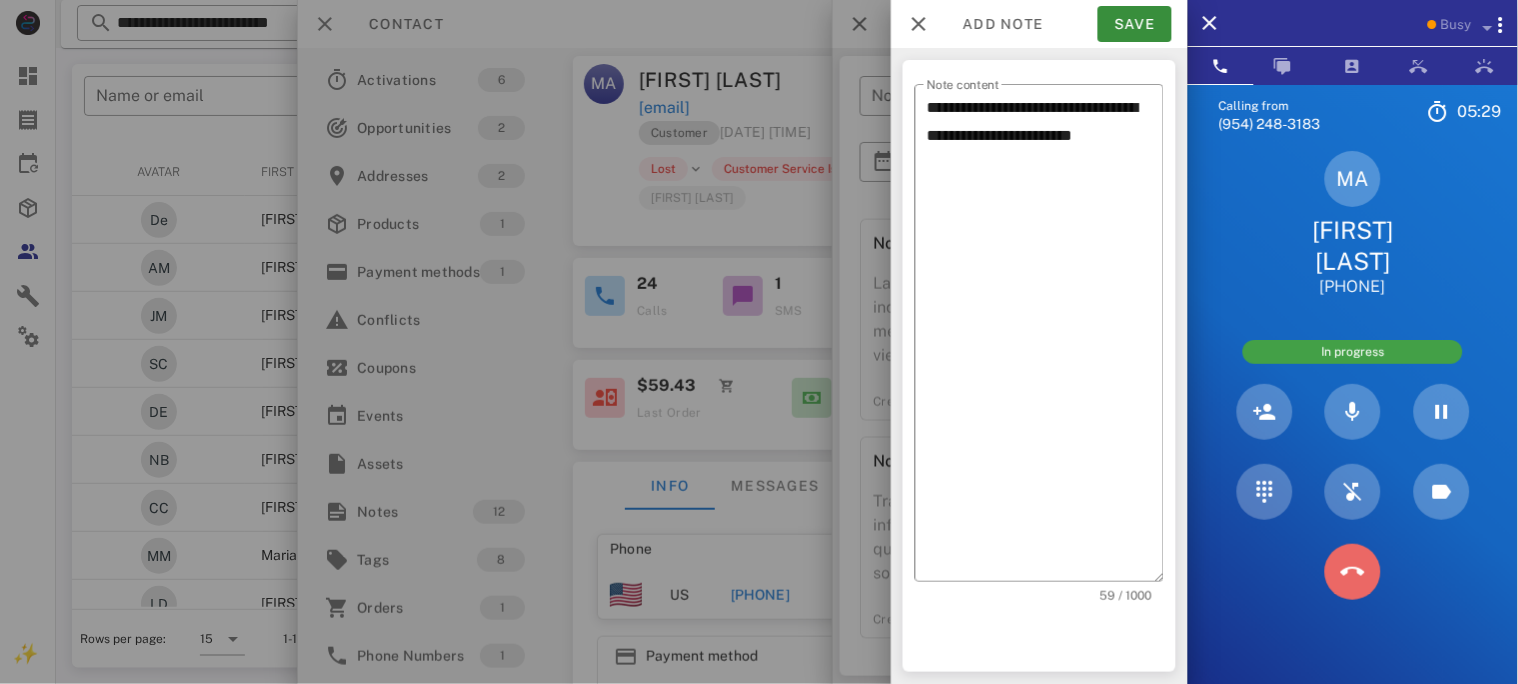 click at bounding box center (1353, 572) 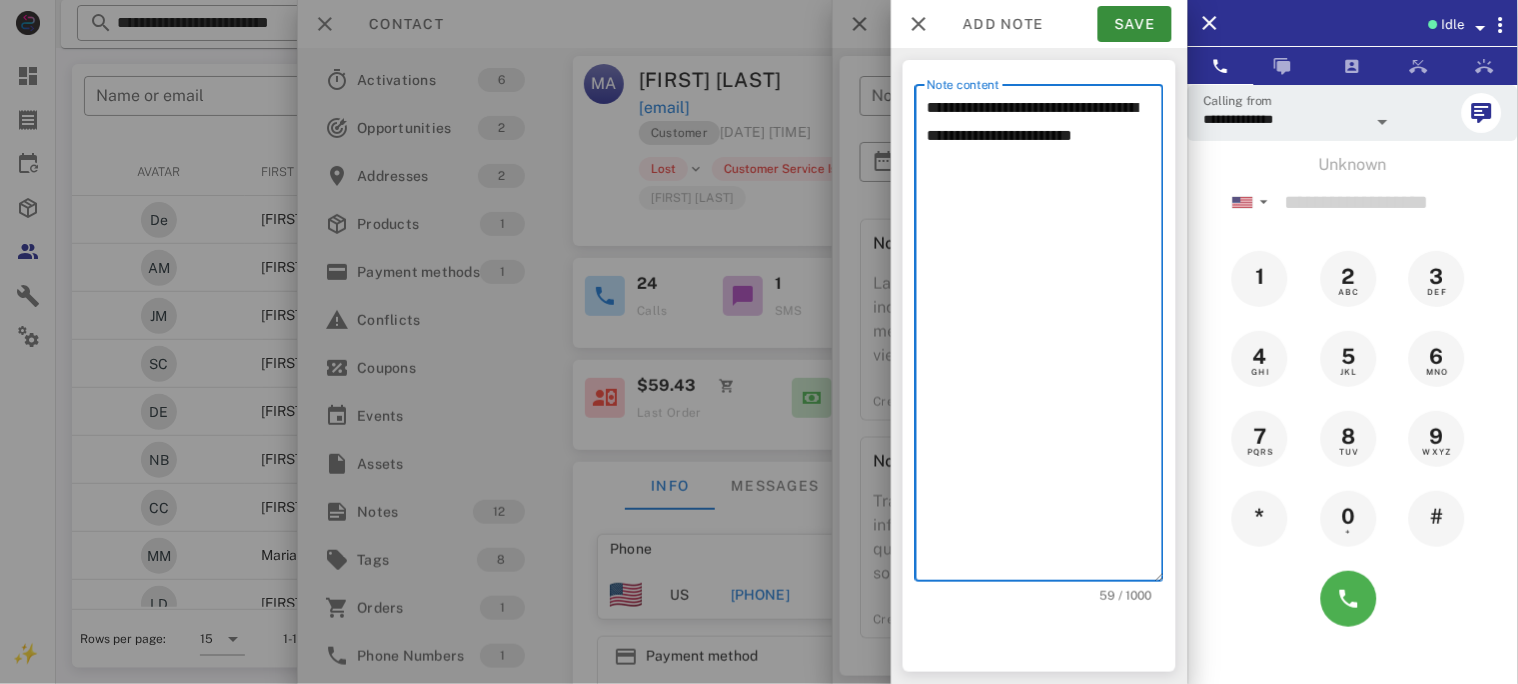 click on "**********" at bounding box center (1045, 338) 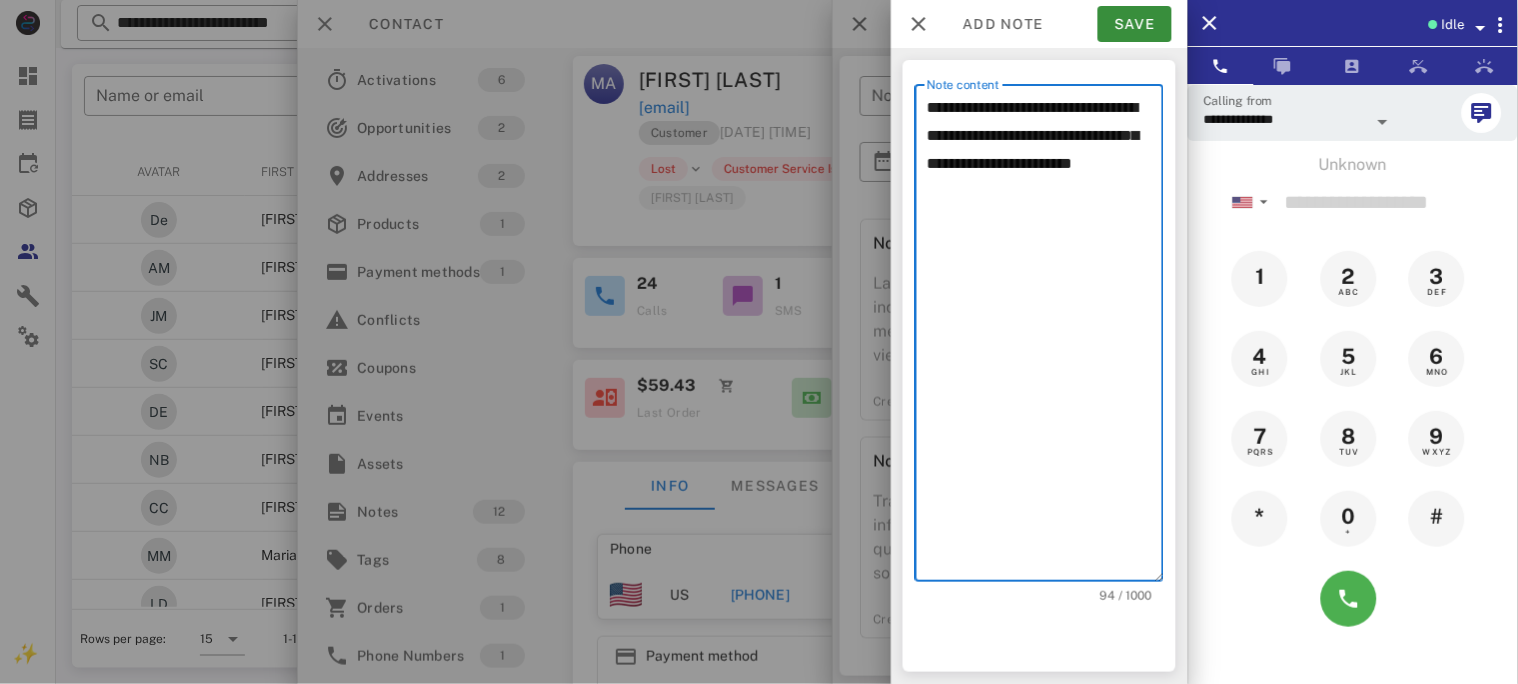 paste on "*******" 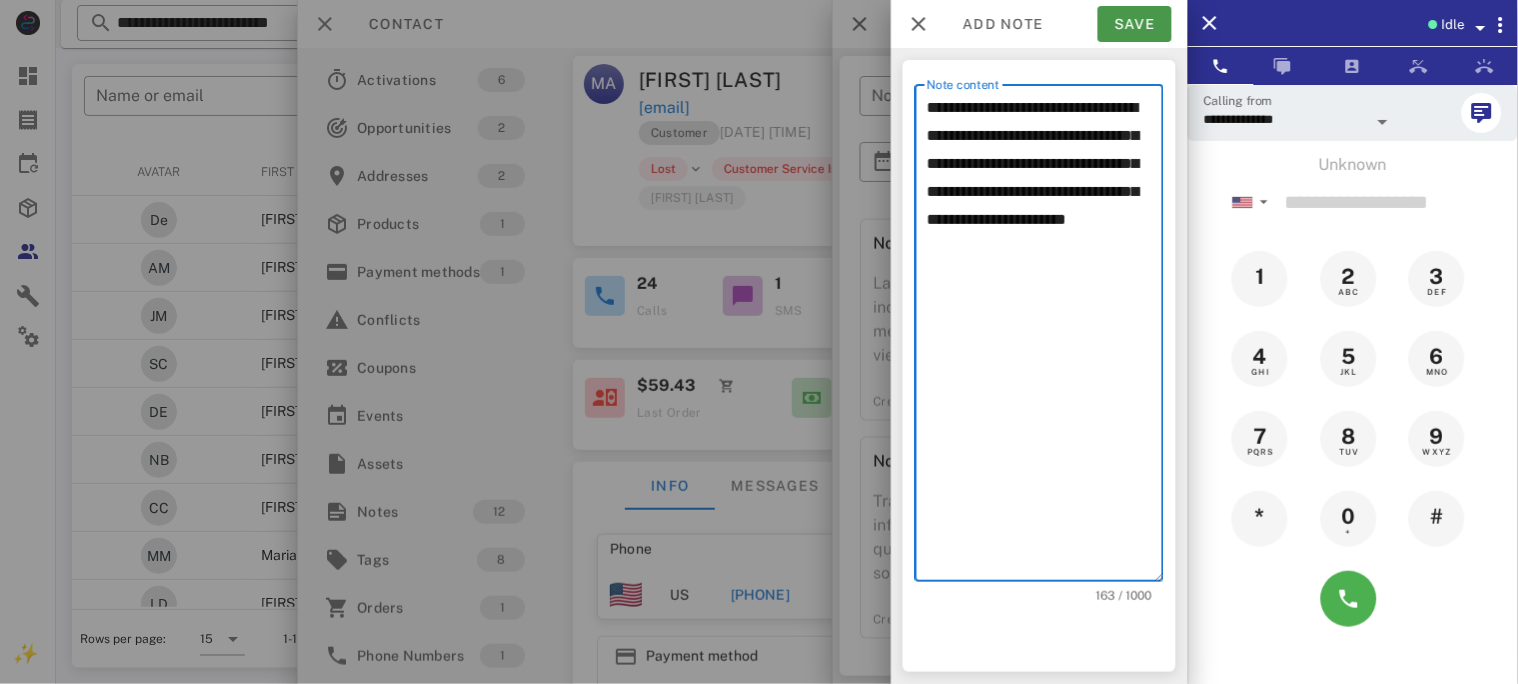 type on "**********" 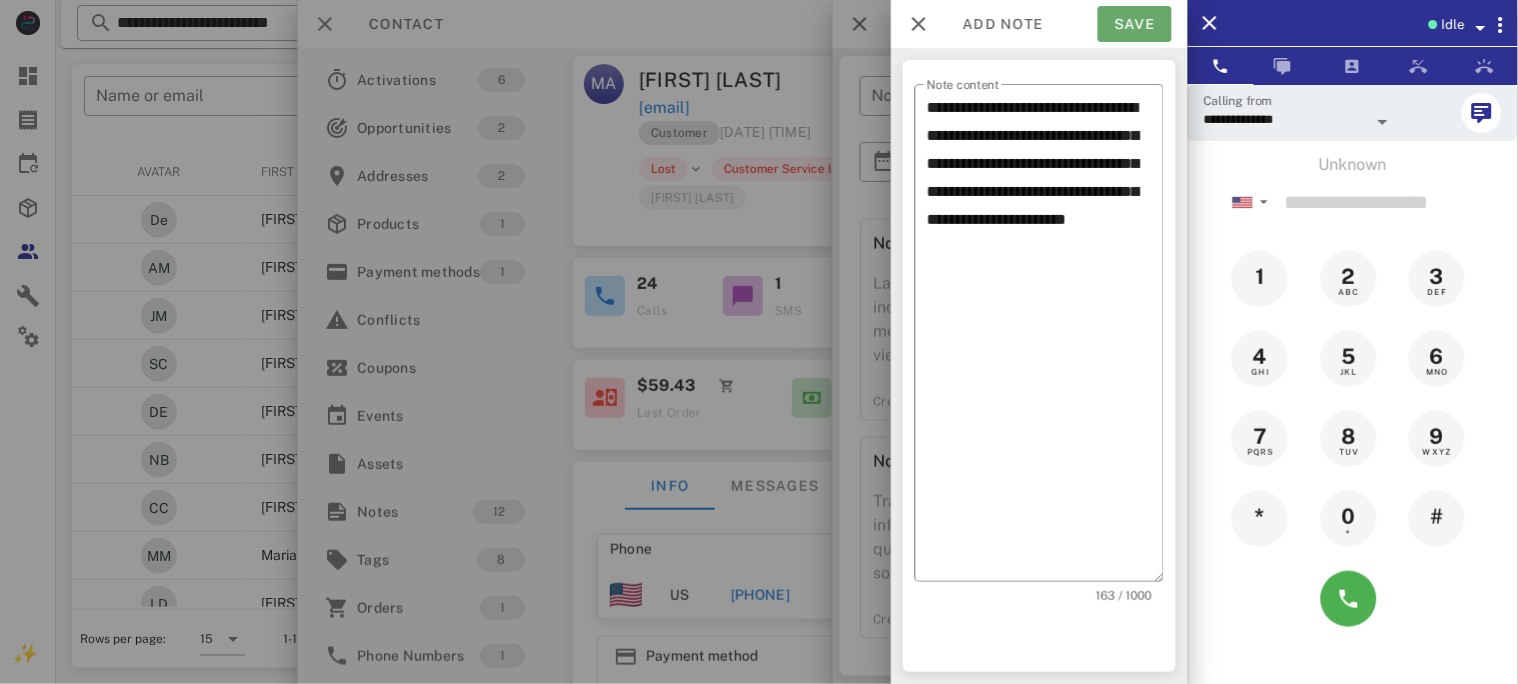 click on "Save" at bounding box center (1135, 24) 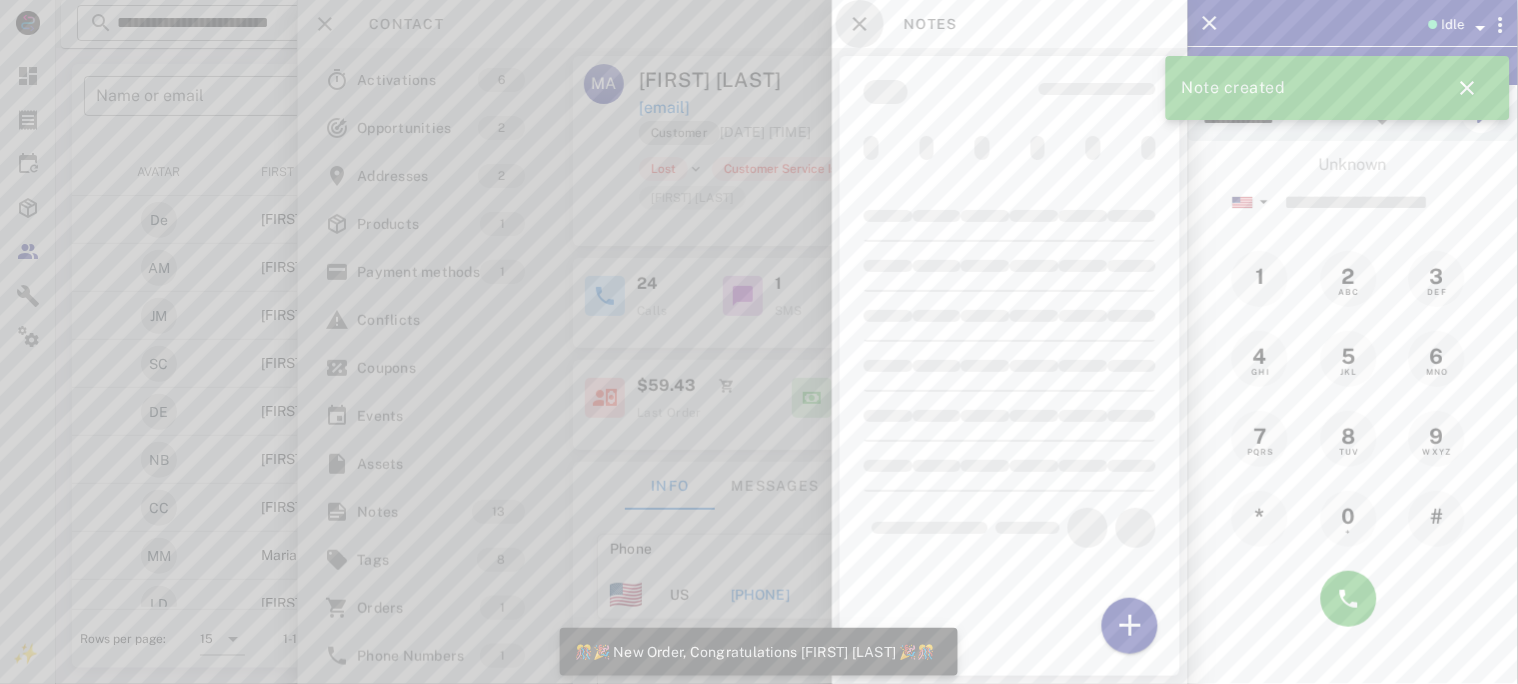 click at bounding box center [860, 24] 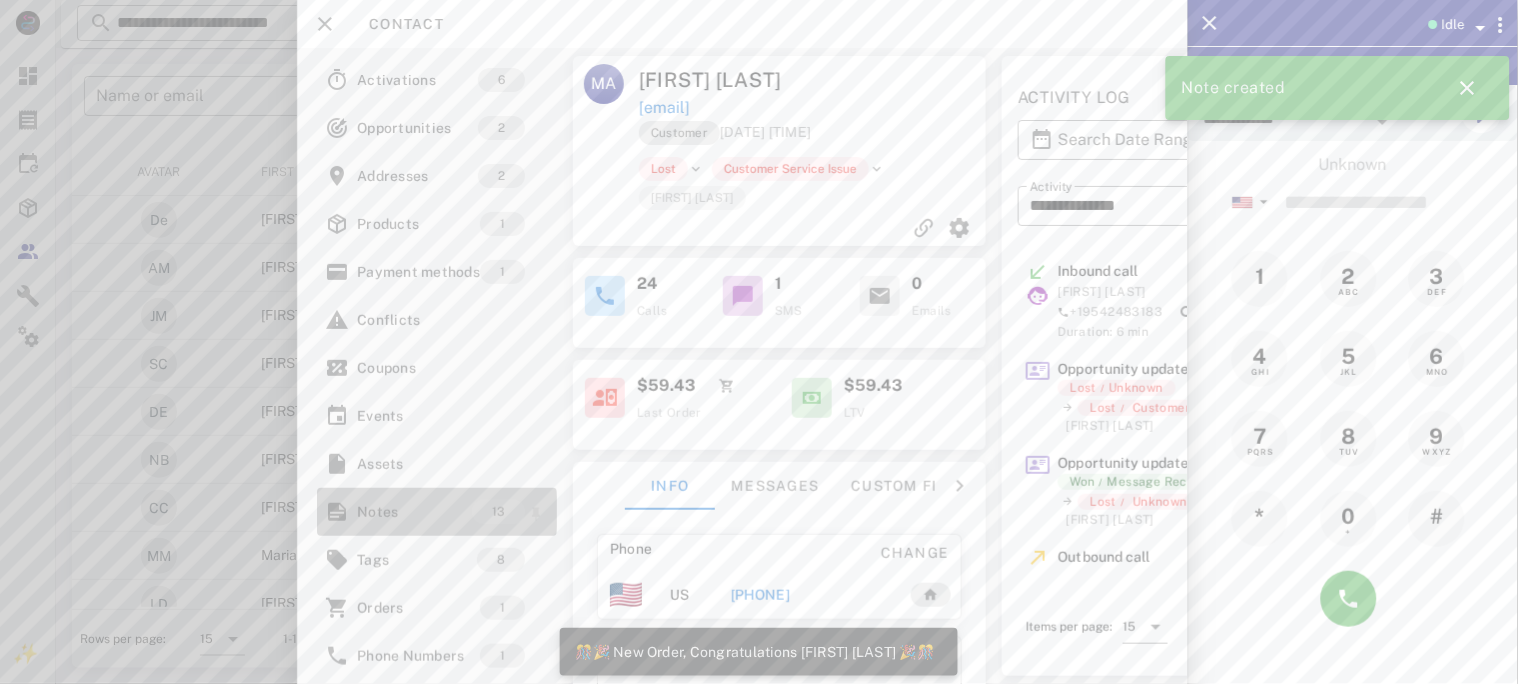 click on "Notes" at bounding box center [414, 512] 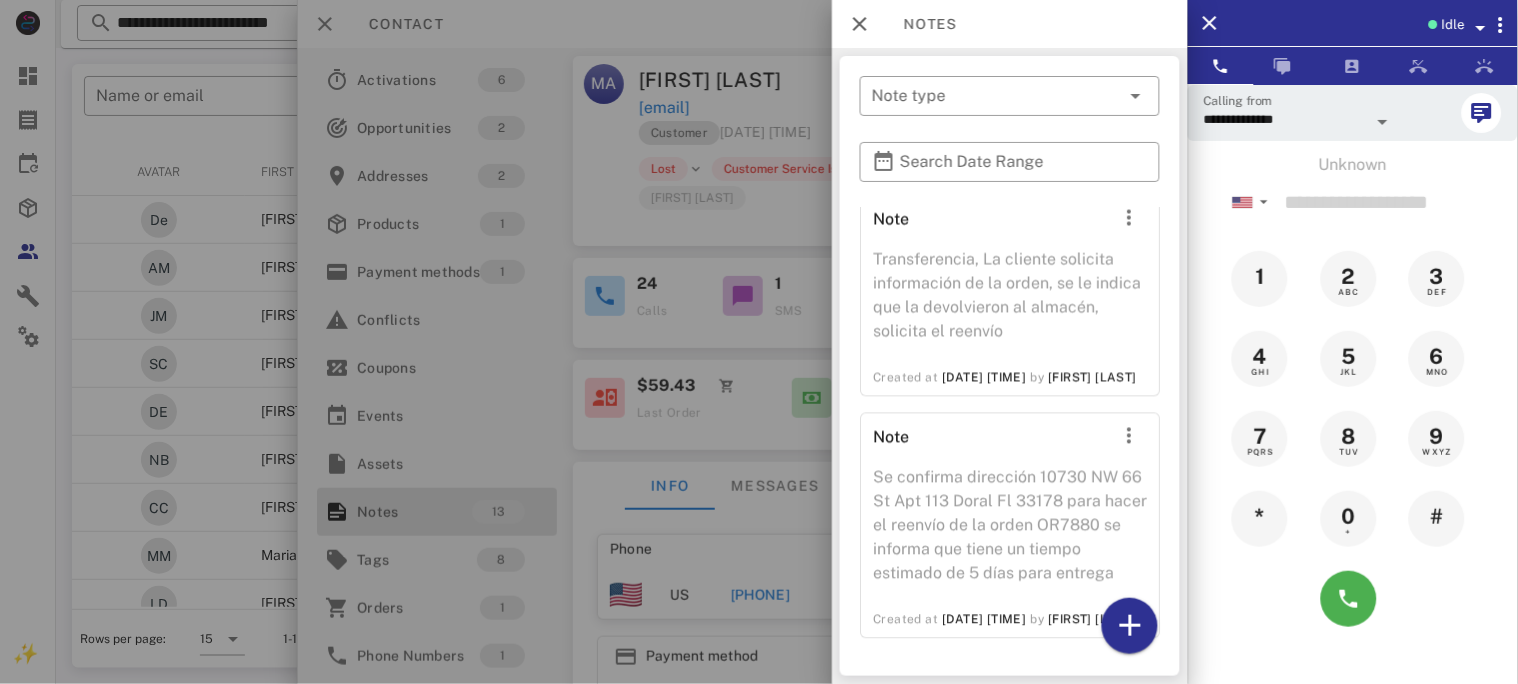 scroll, scrollTop: 2735, scrollLeft: 0, axis: vertical 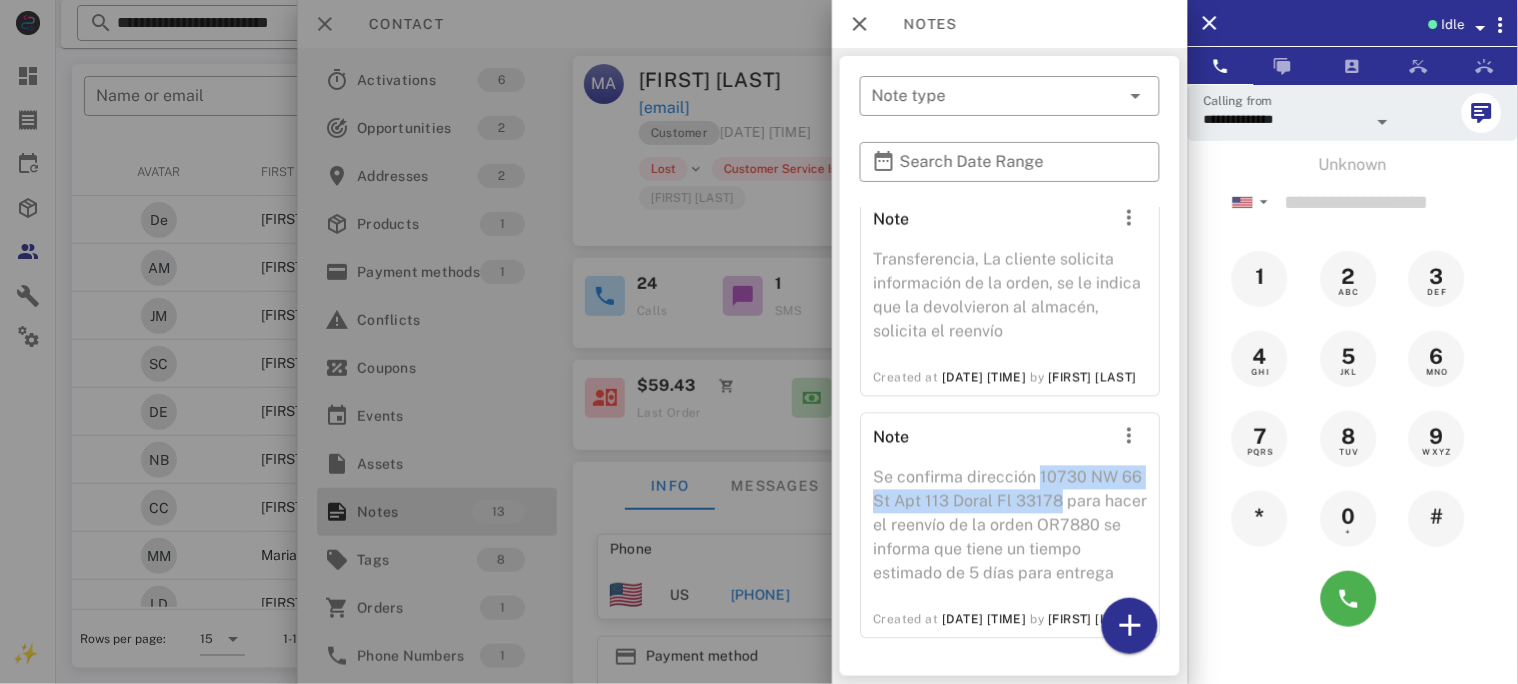 drag, startPoint x: 1036, startPoint y: 431, endPoint x: 1098, endPoint y: 458, distance: 67.62396 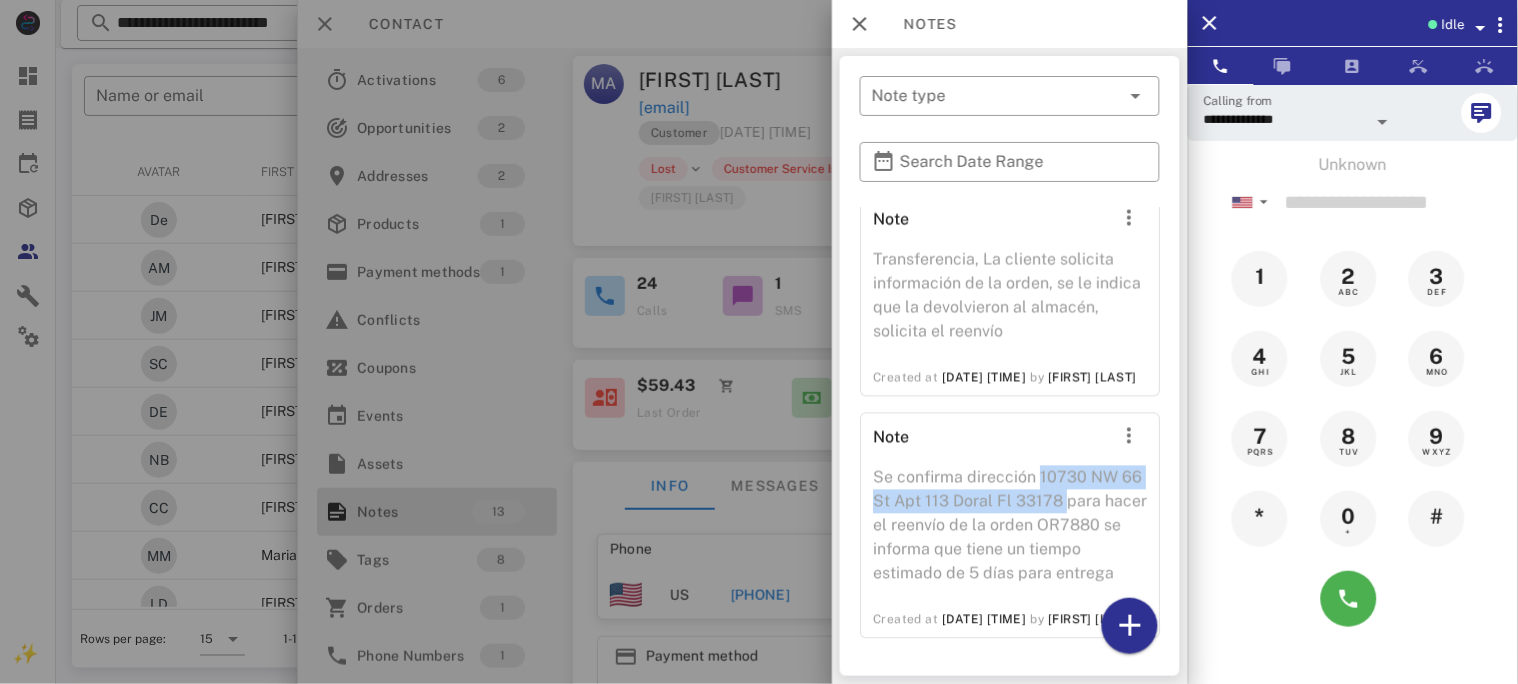 copy on "[NUMBER] [STREET] Apt [APT], [CITY] [STATE], [ZIP]" 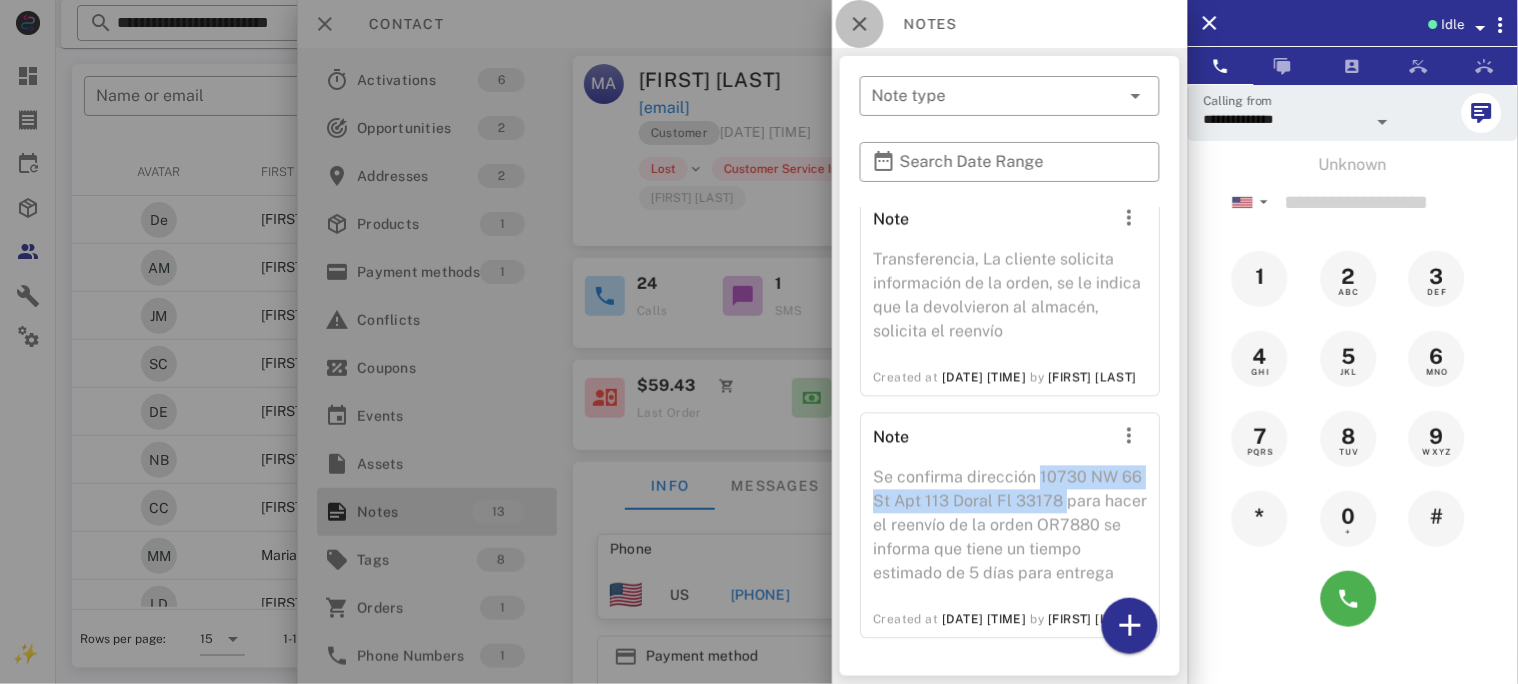 click at bounding box center [860, 24] 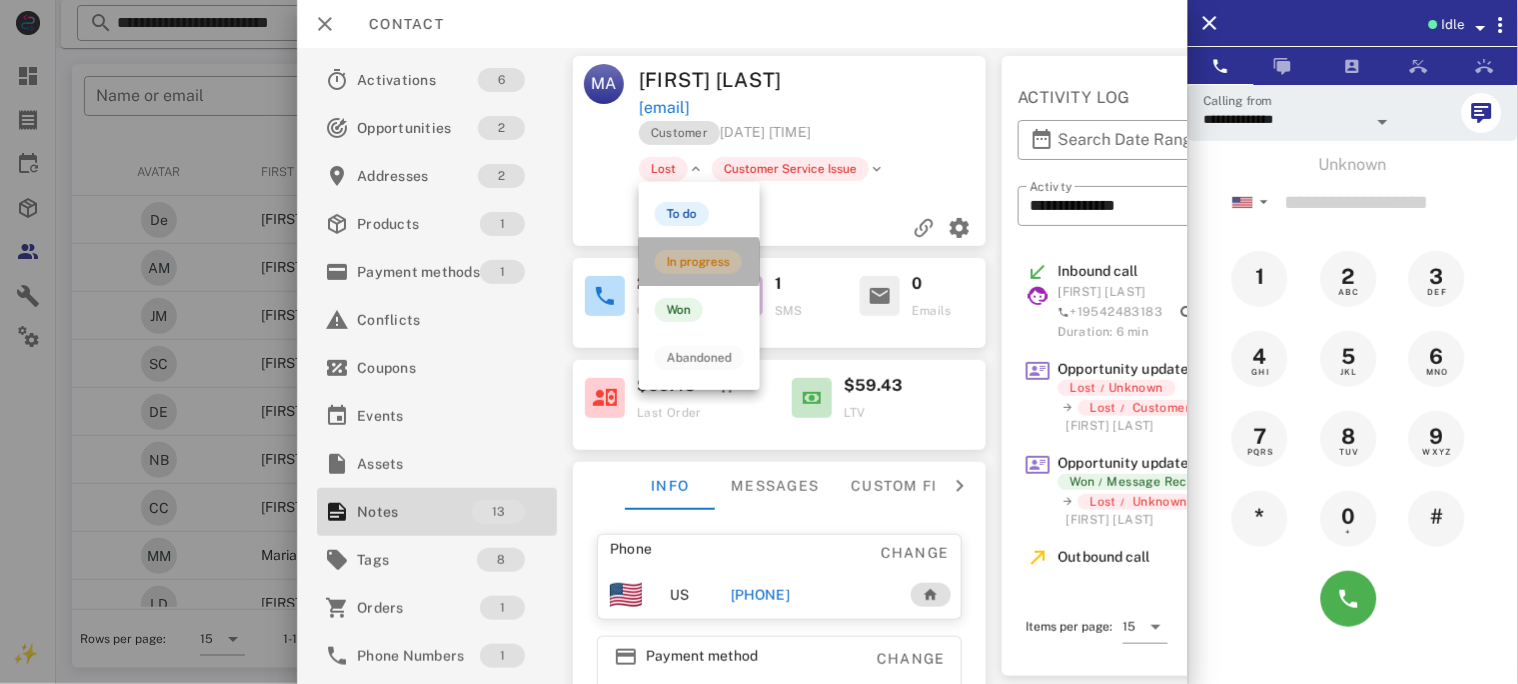 click on "In progress" at bounding box center [698, 262] 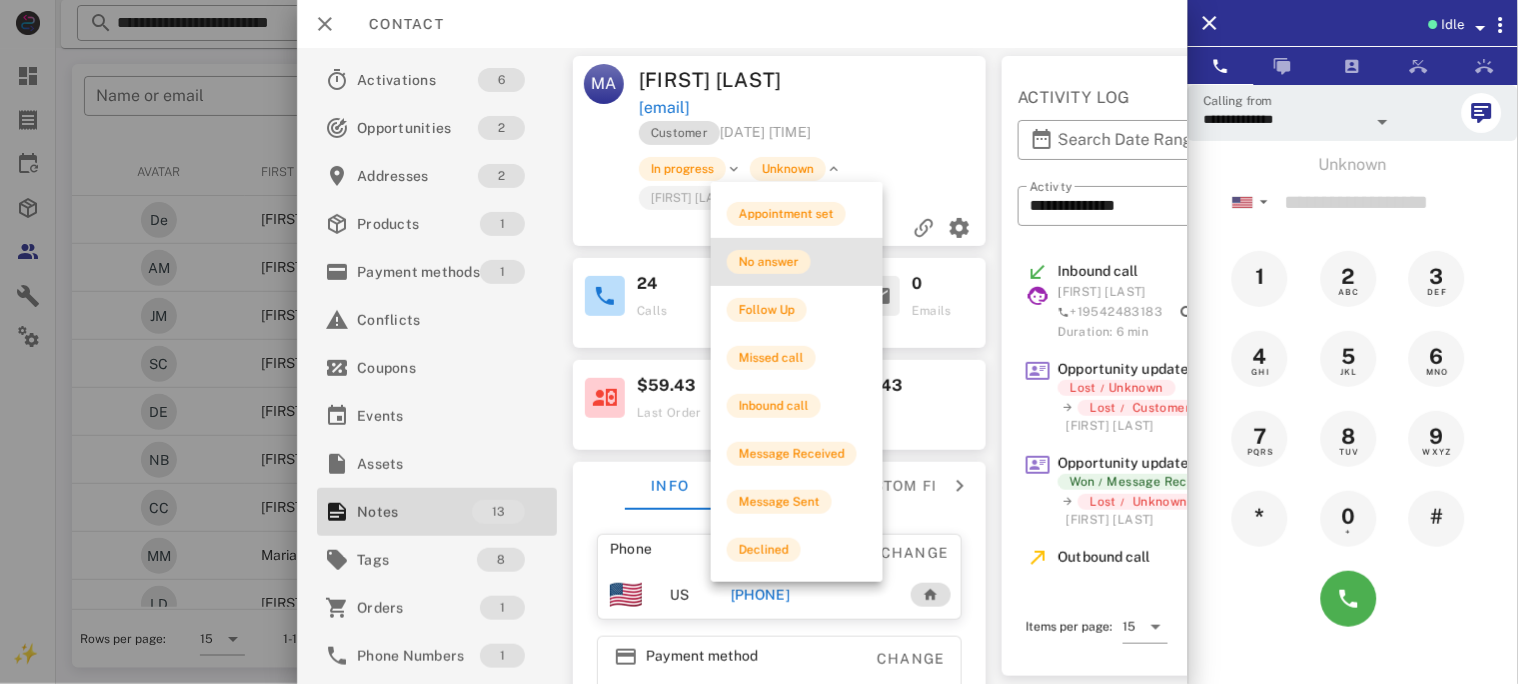 click on "No answer" at bounding box center (769, 262) 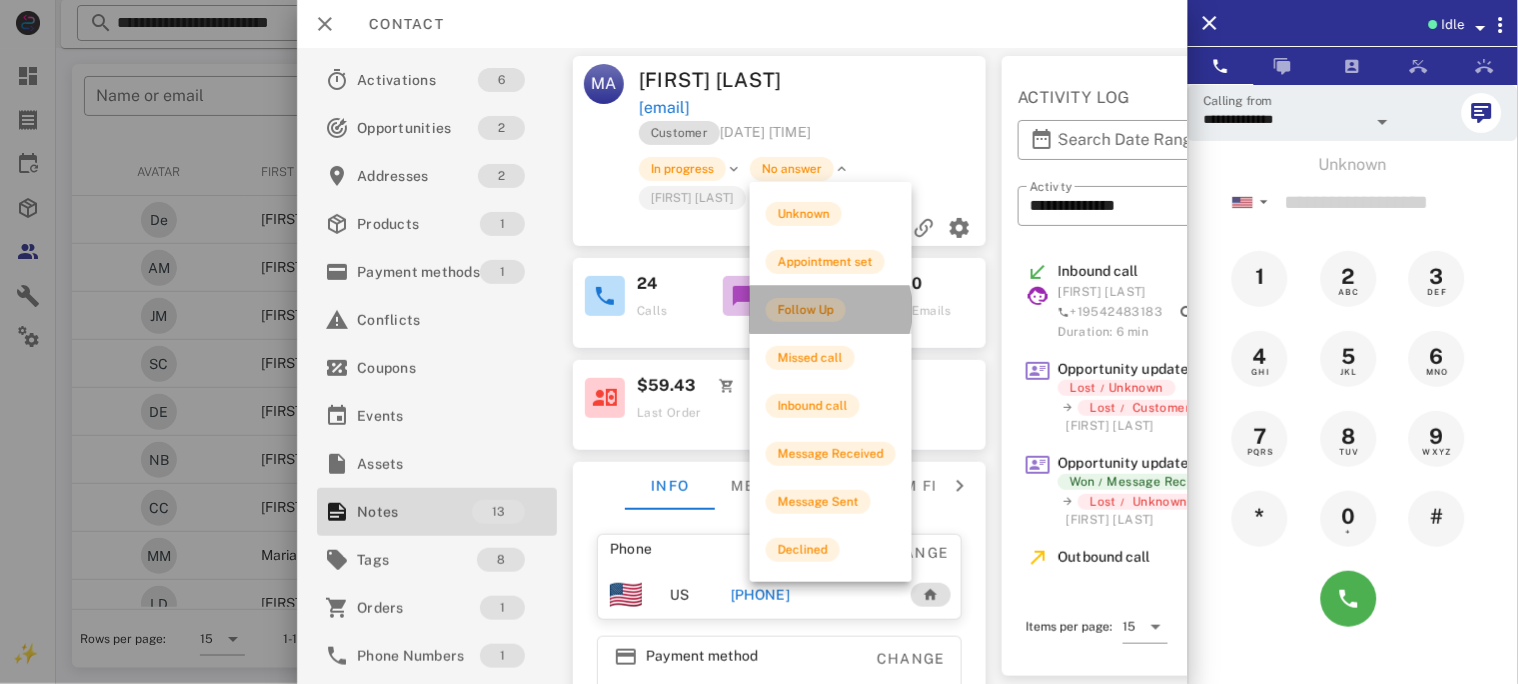 click on "Follow Up" at bounding box center [806, 310] 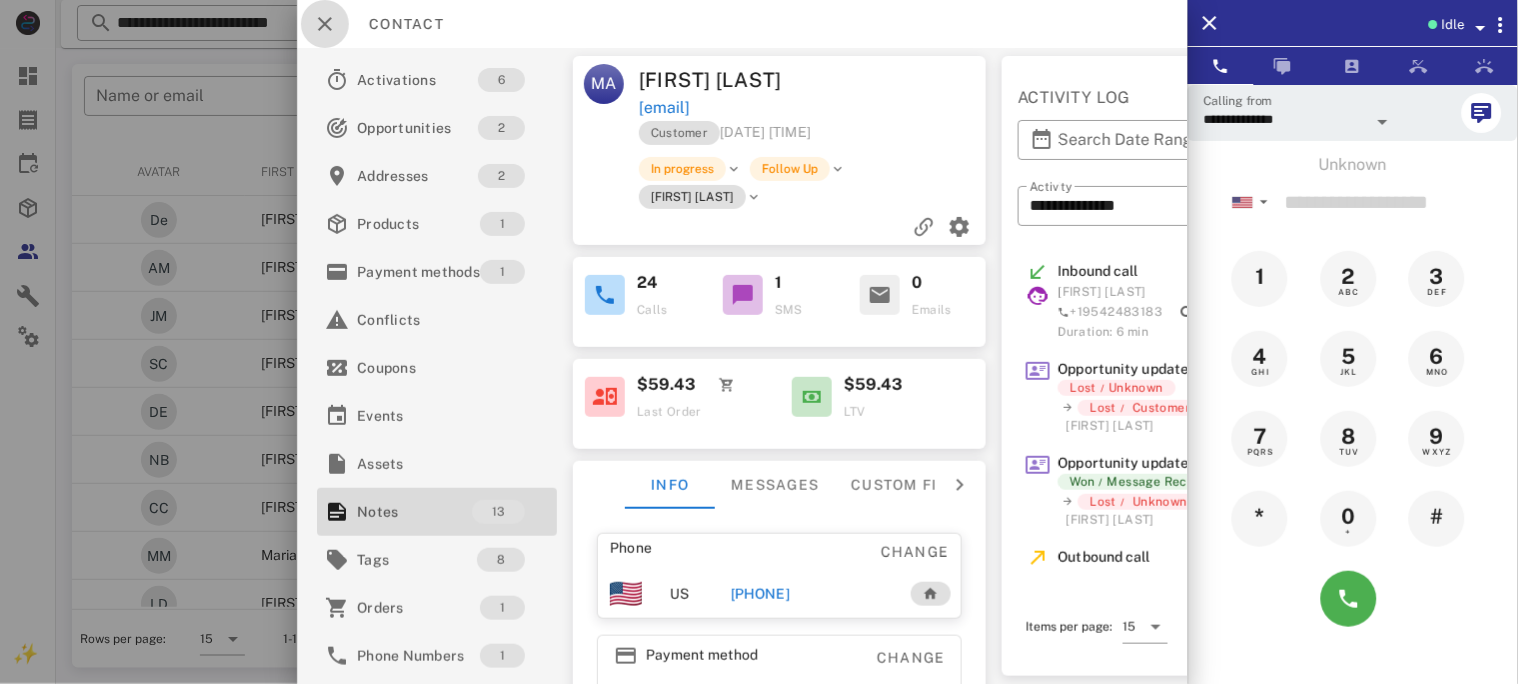 click at bounding box center [325, 24] 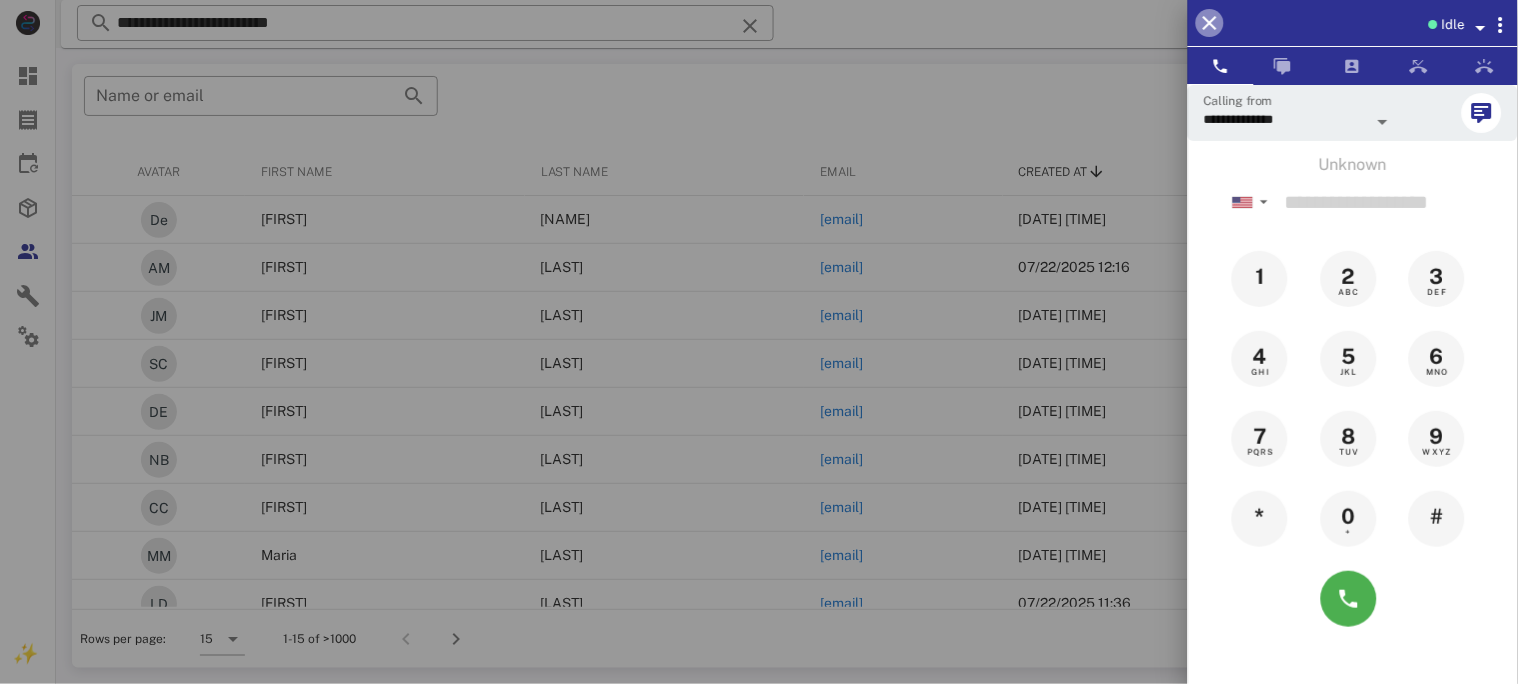click at bounding box center (1210, 23) 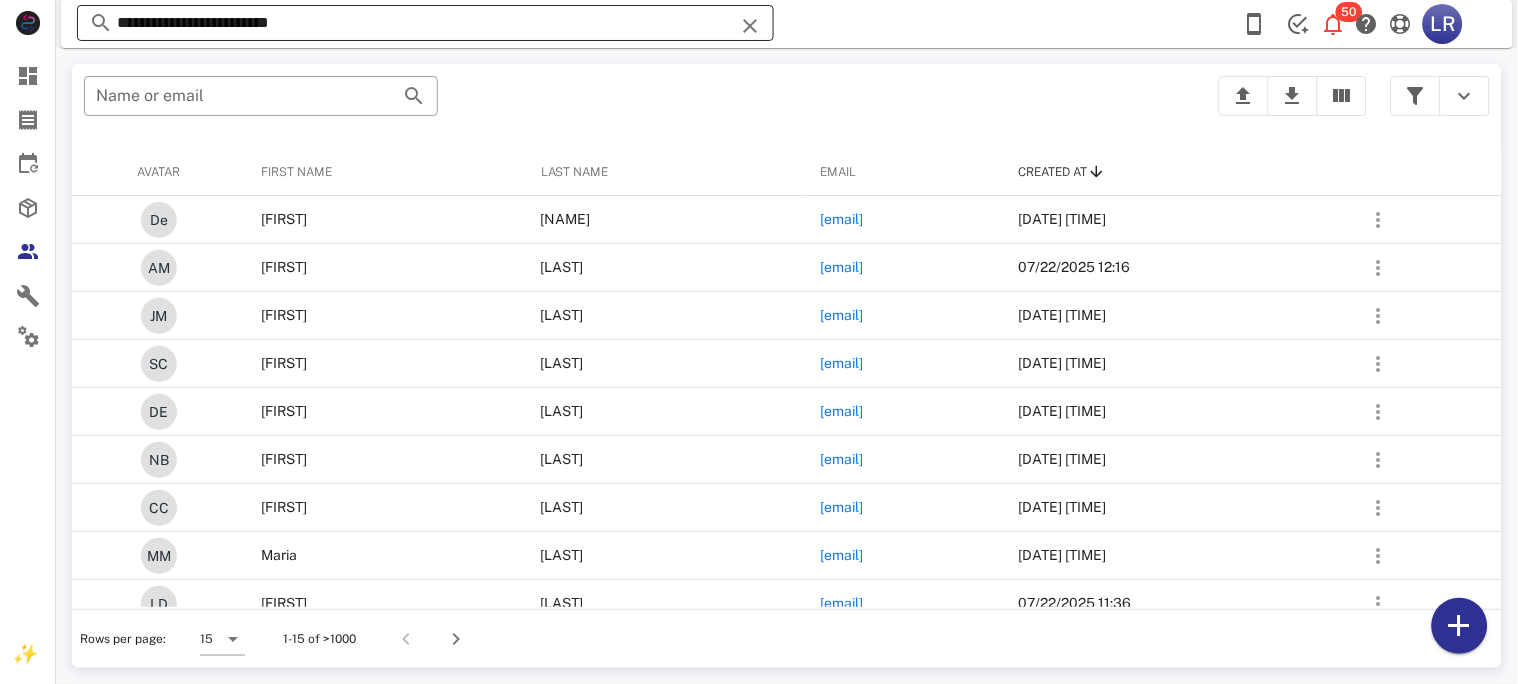 click at bounding box center [750, 26] 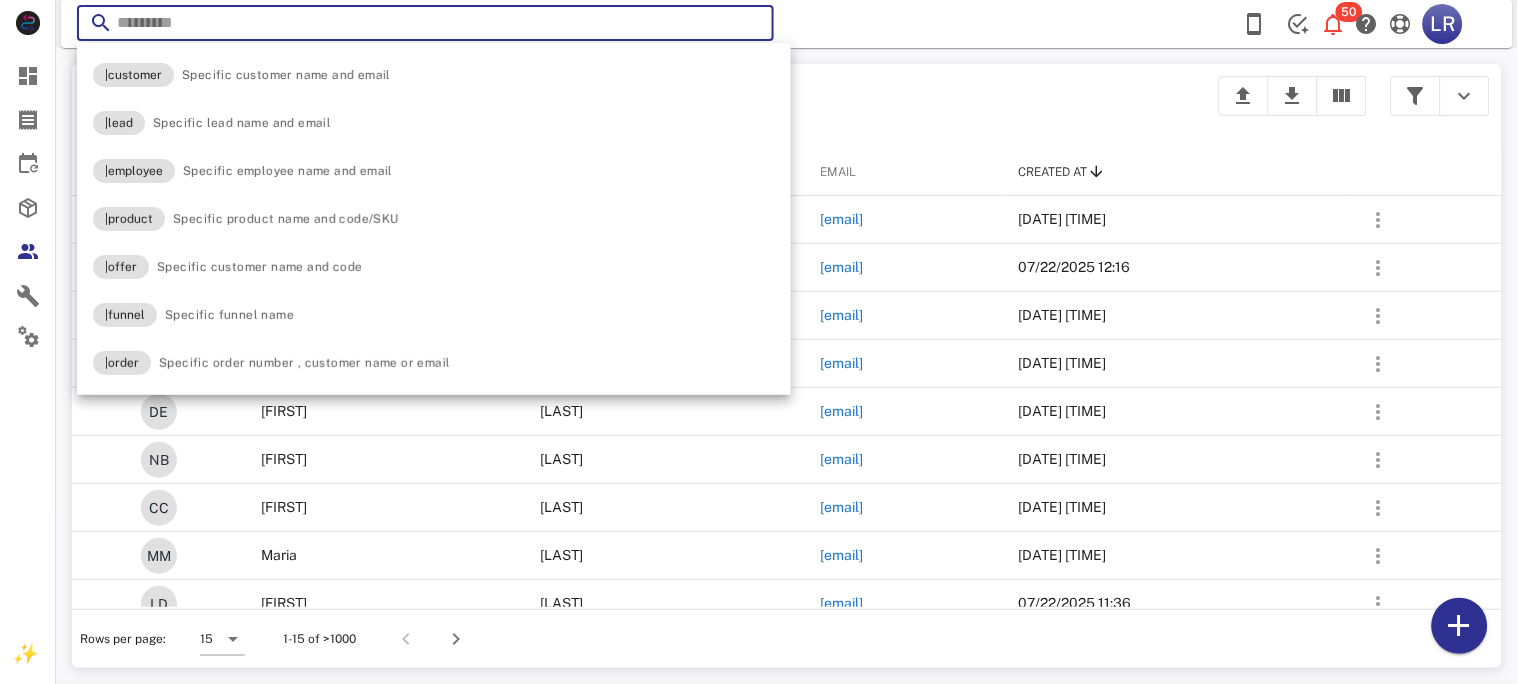click at bounding box center [750, 26] 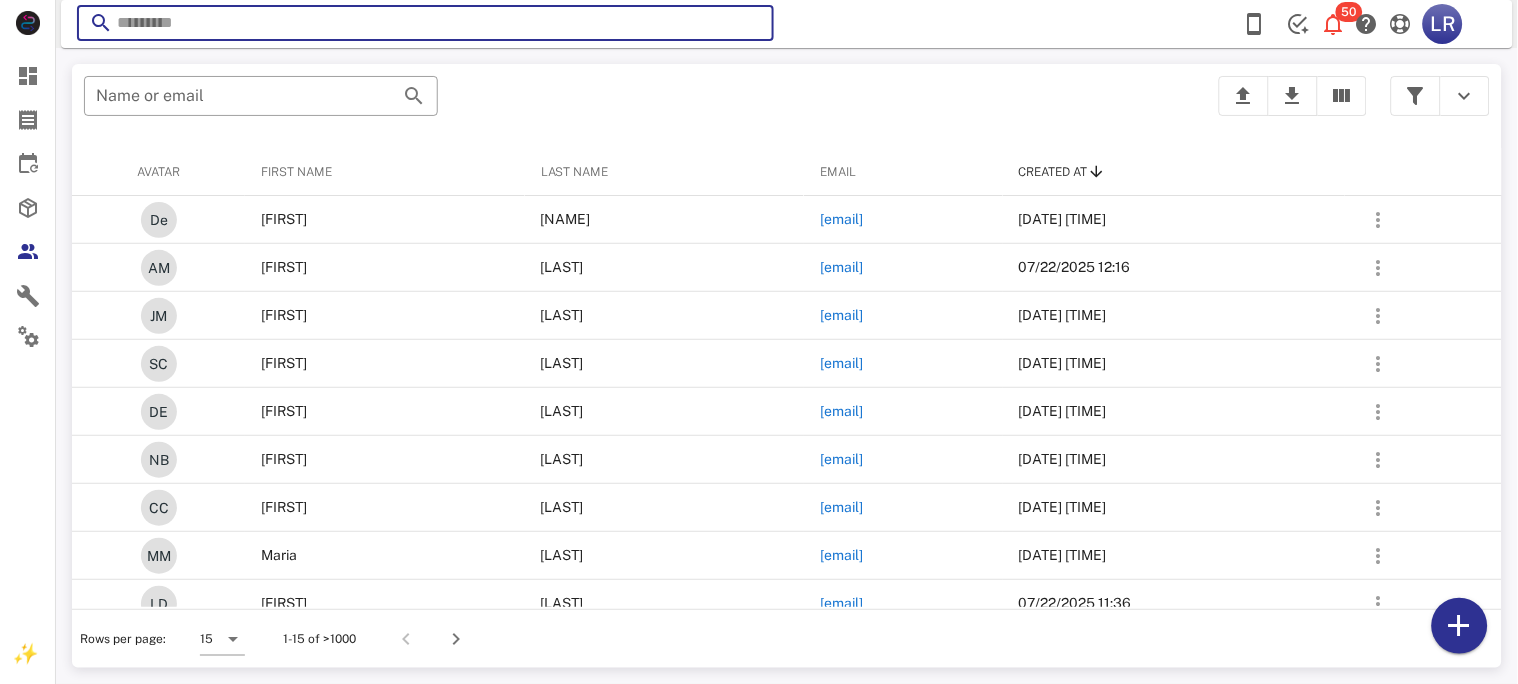 paste on "**********" 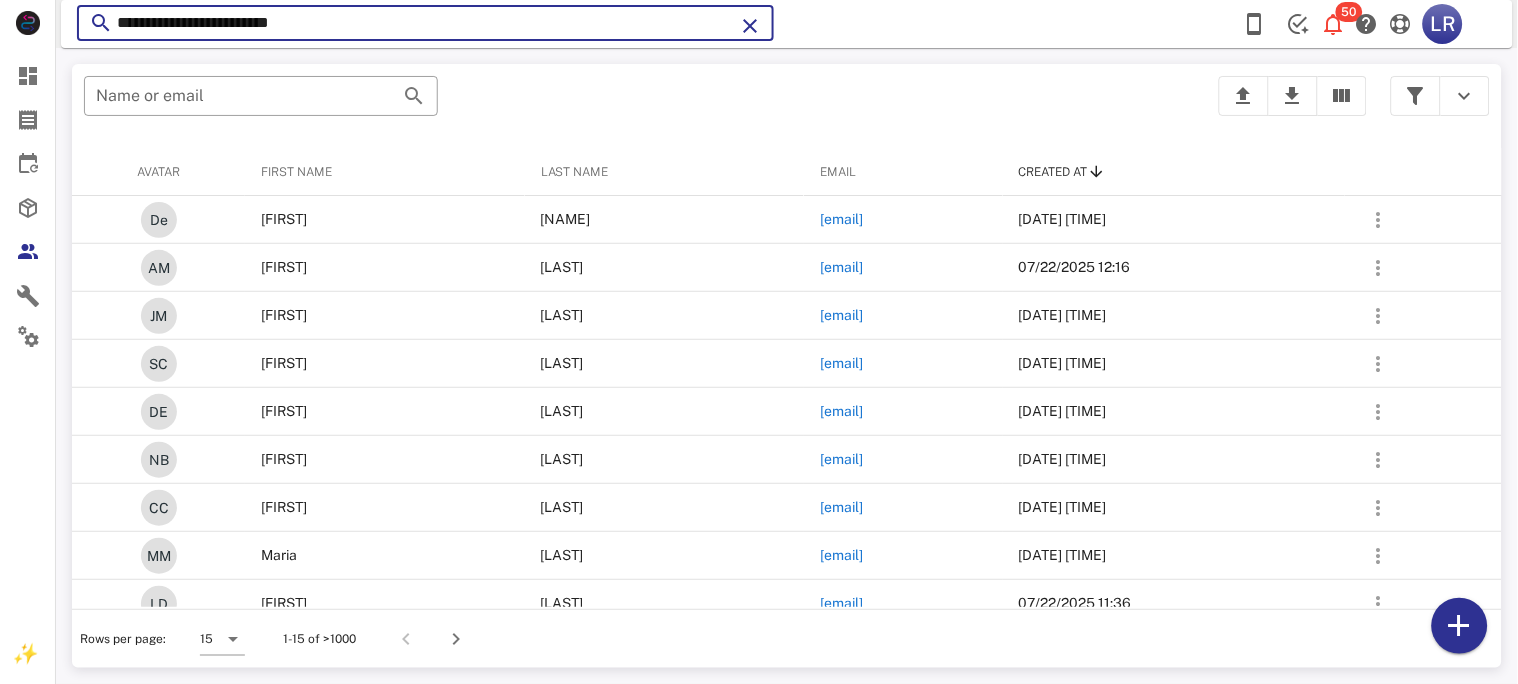 type on "**********" 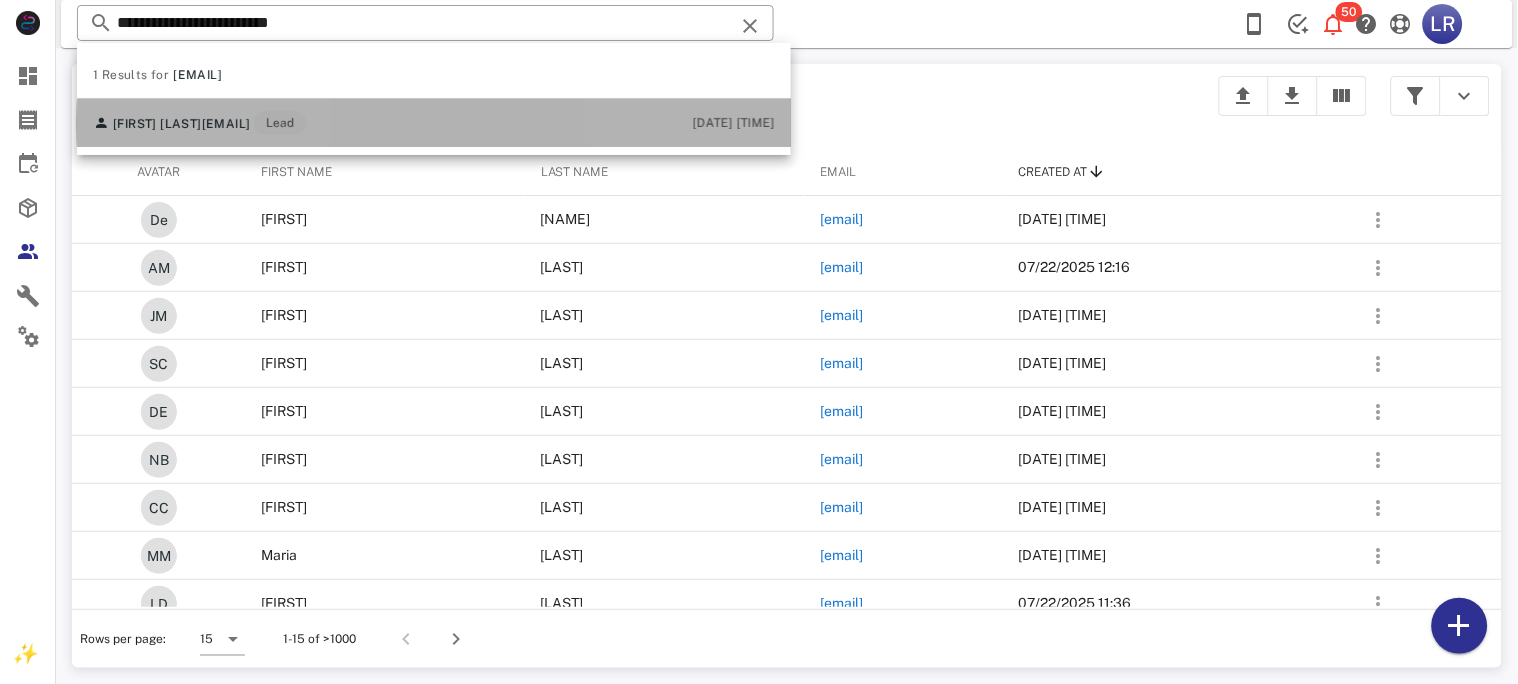 click on "[EMAIL]" at bounding box center (226, 124) 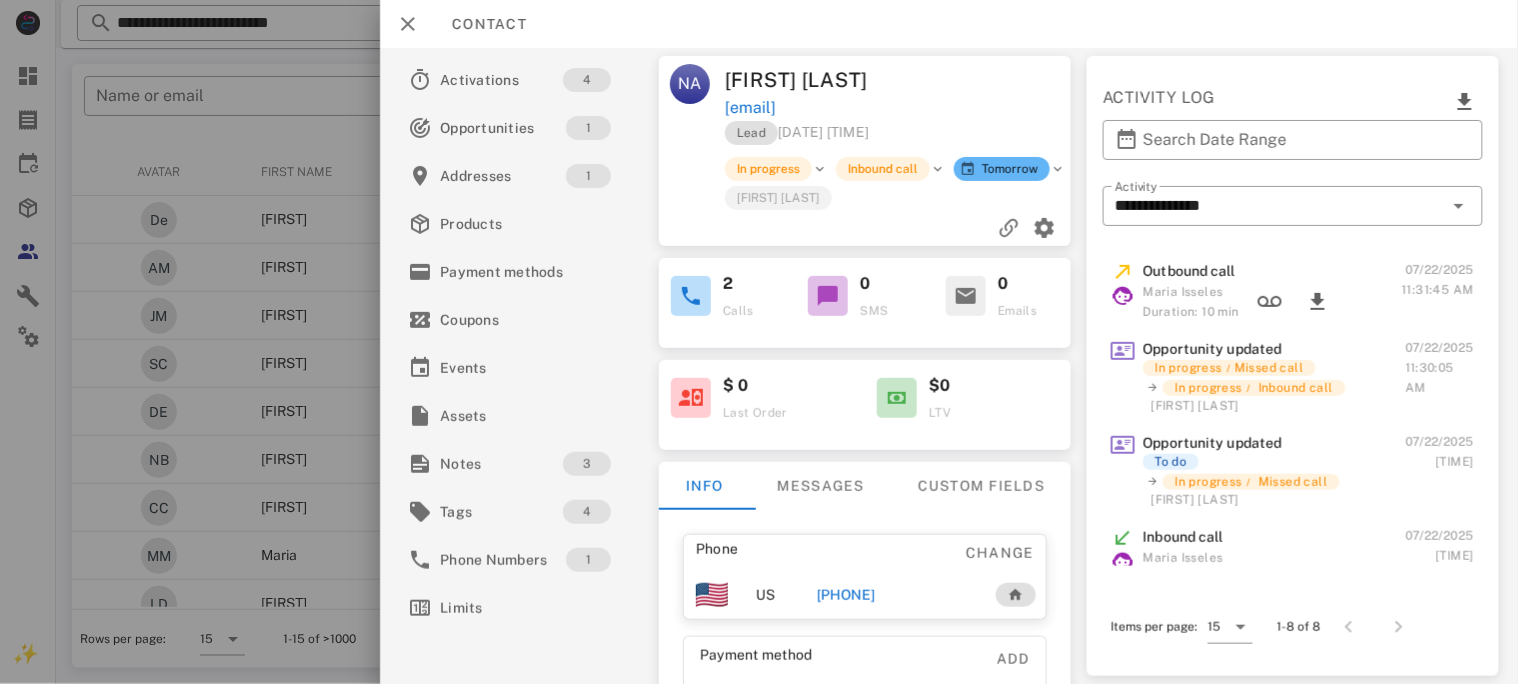 click on "[PHONE]" at bounding box center (845, 595) 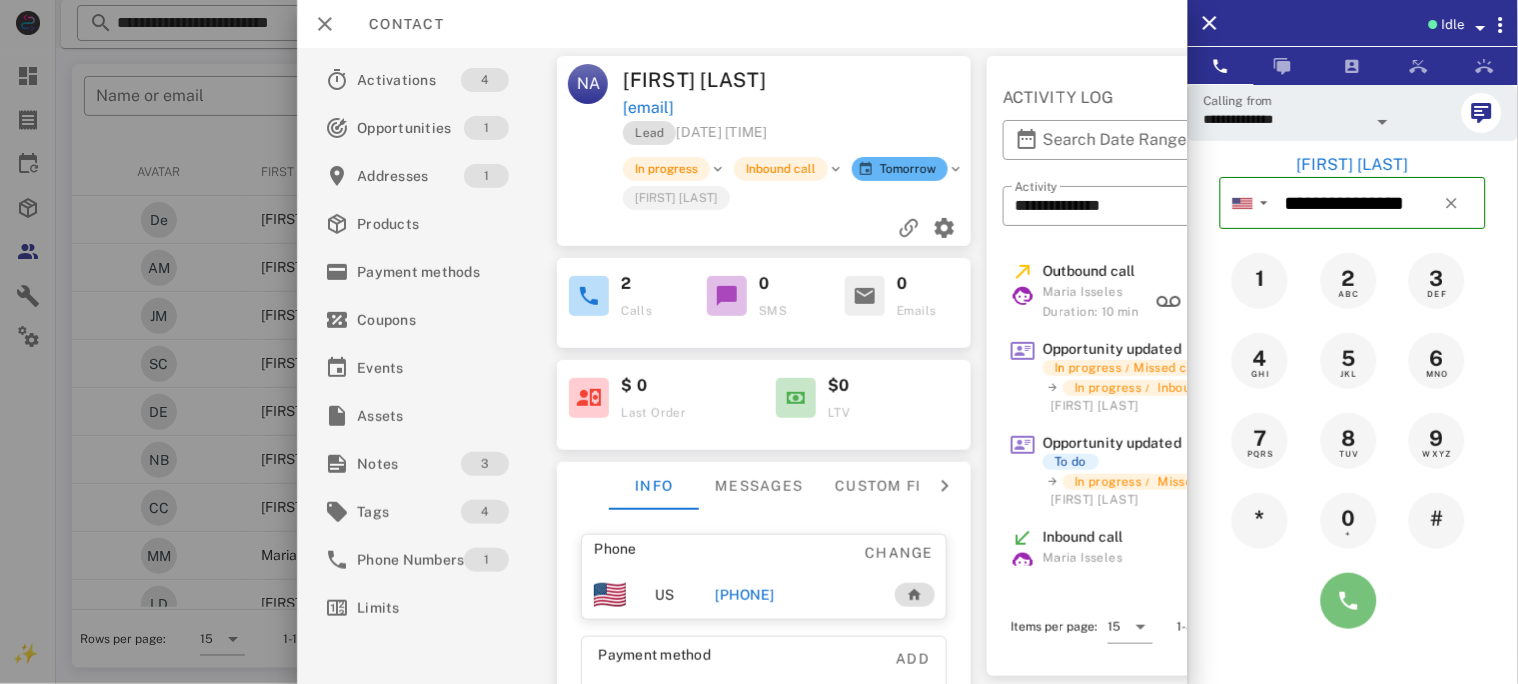click at bounding box center (1349, 601) 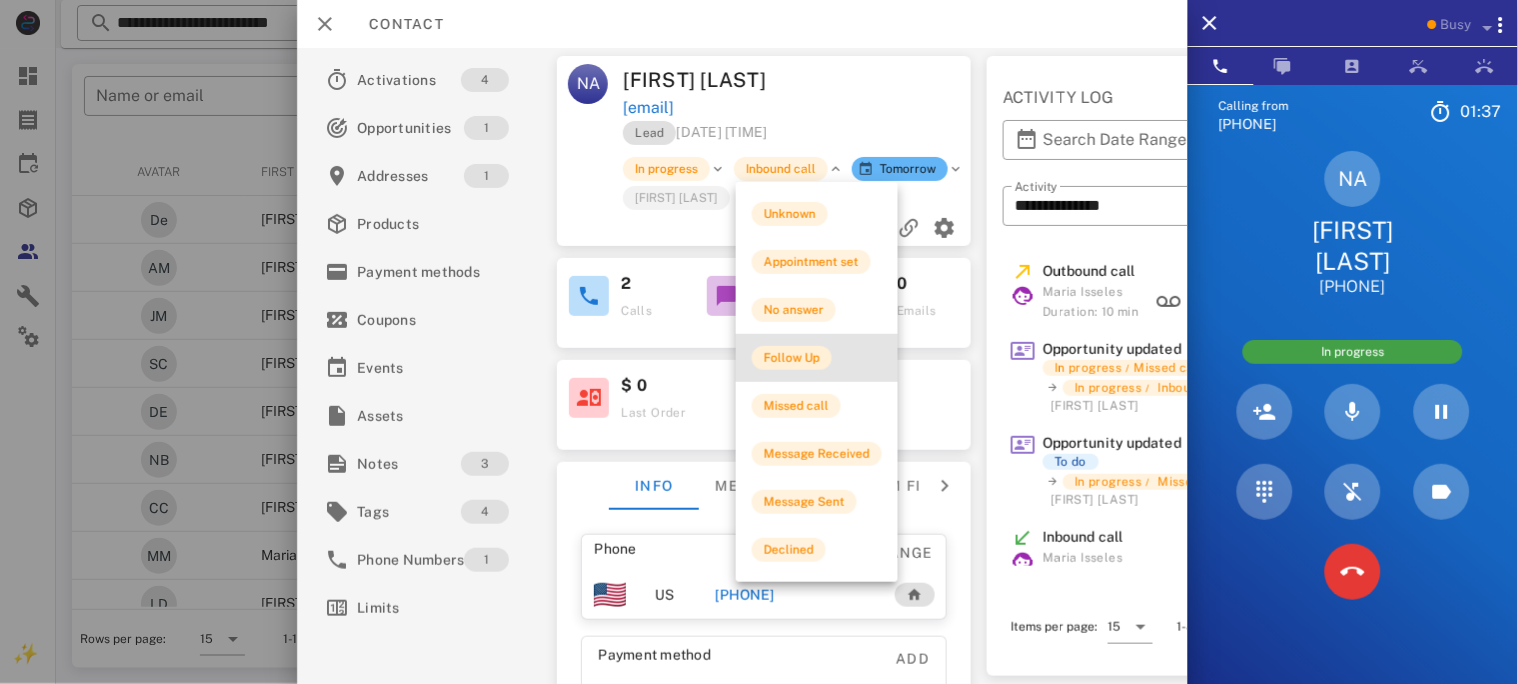 click on "Follow Up" at bounding box center [792, 358] 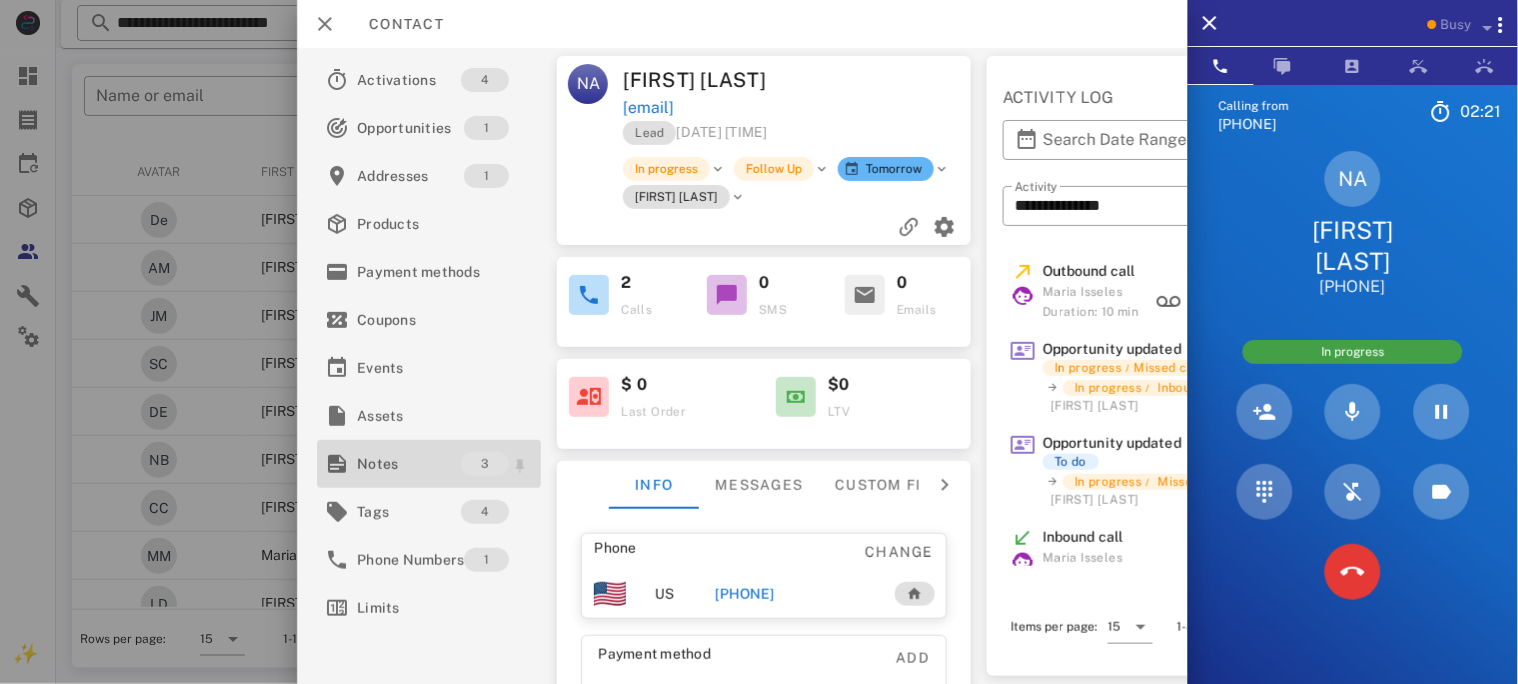 click on "Notes" at bounding box center (409, 464) 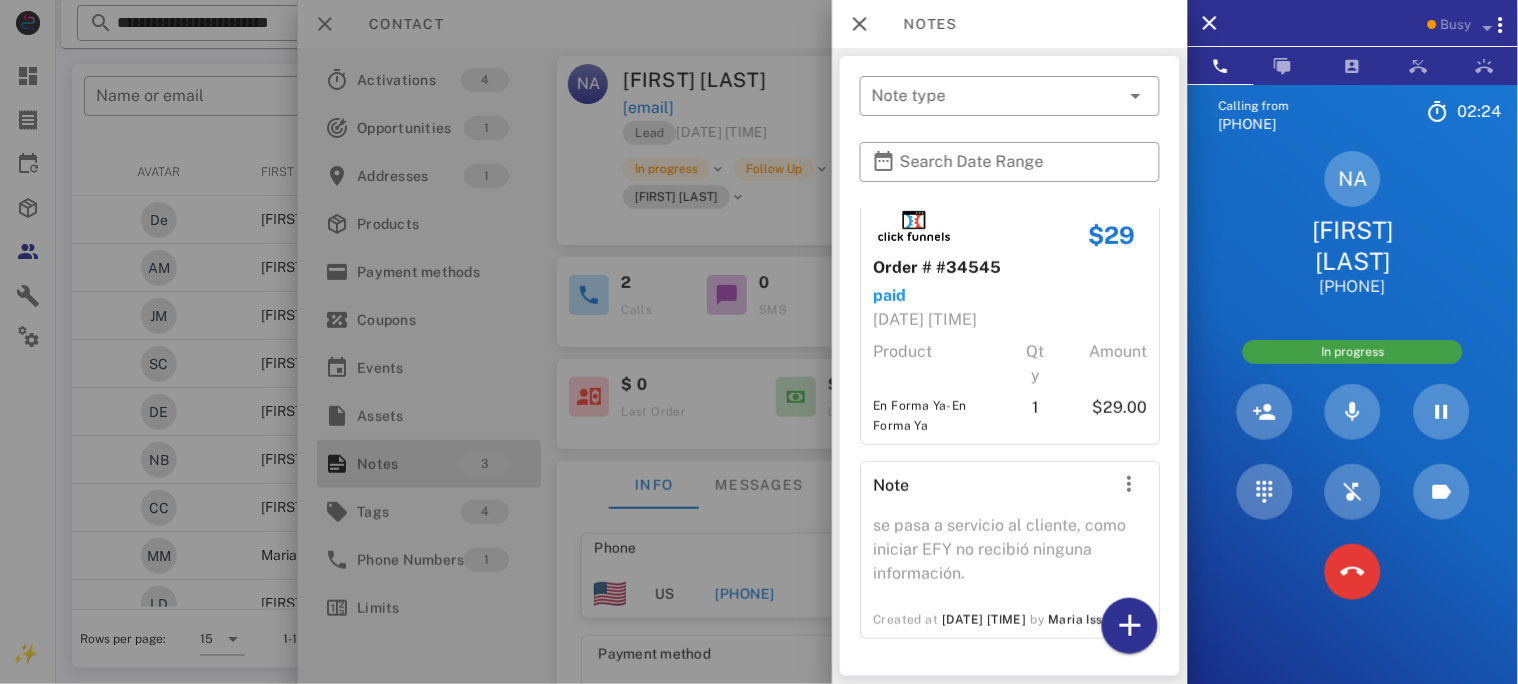 scroll, scrollTop: 290, scrollLeft: 0, axis: vertical 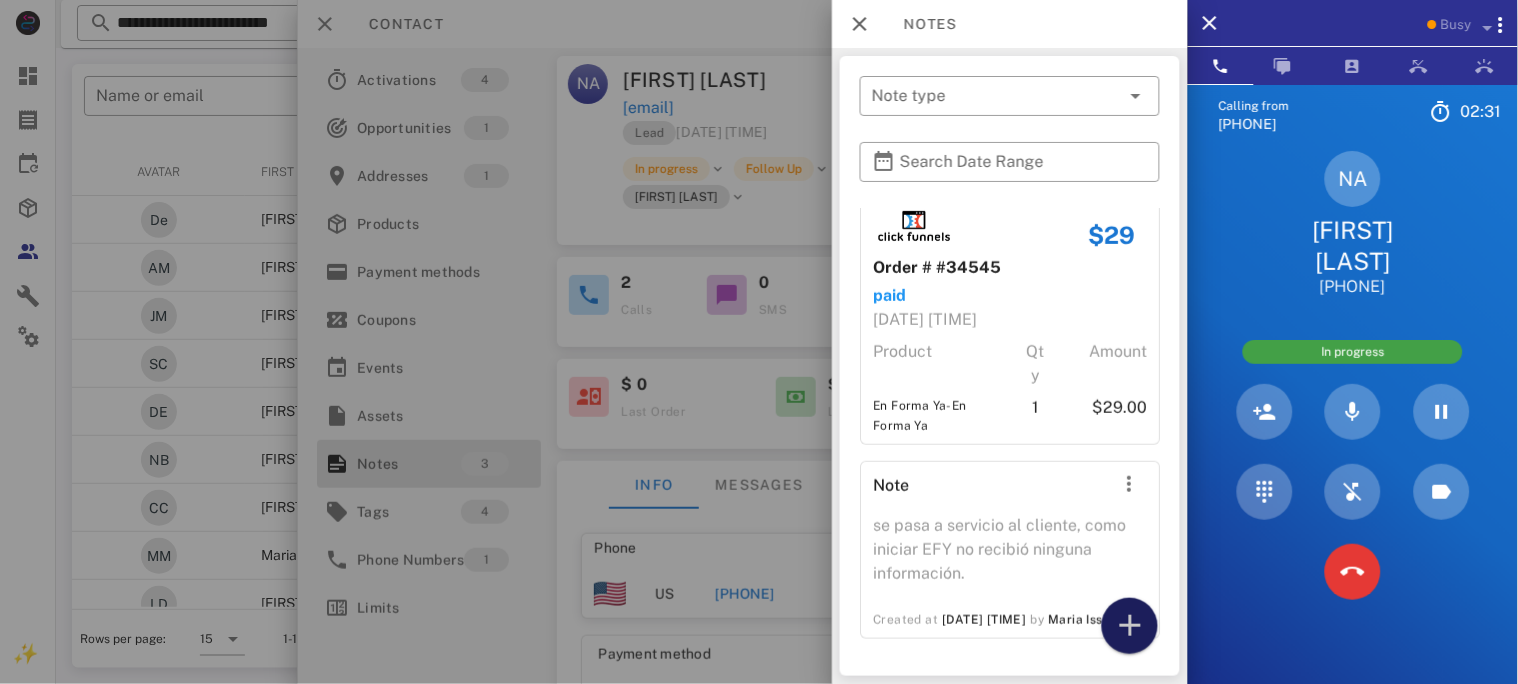click at bounding box center [1130, 626] 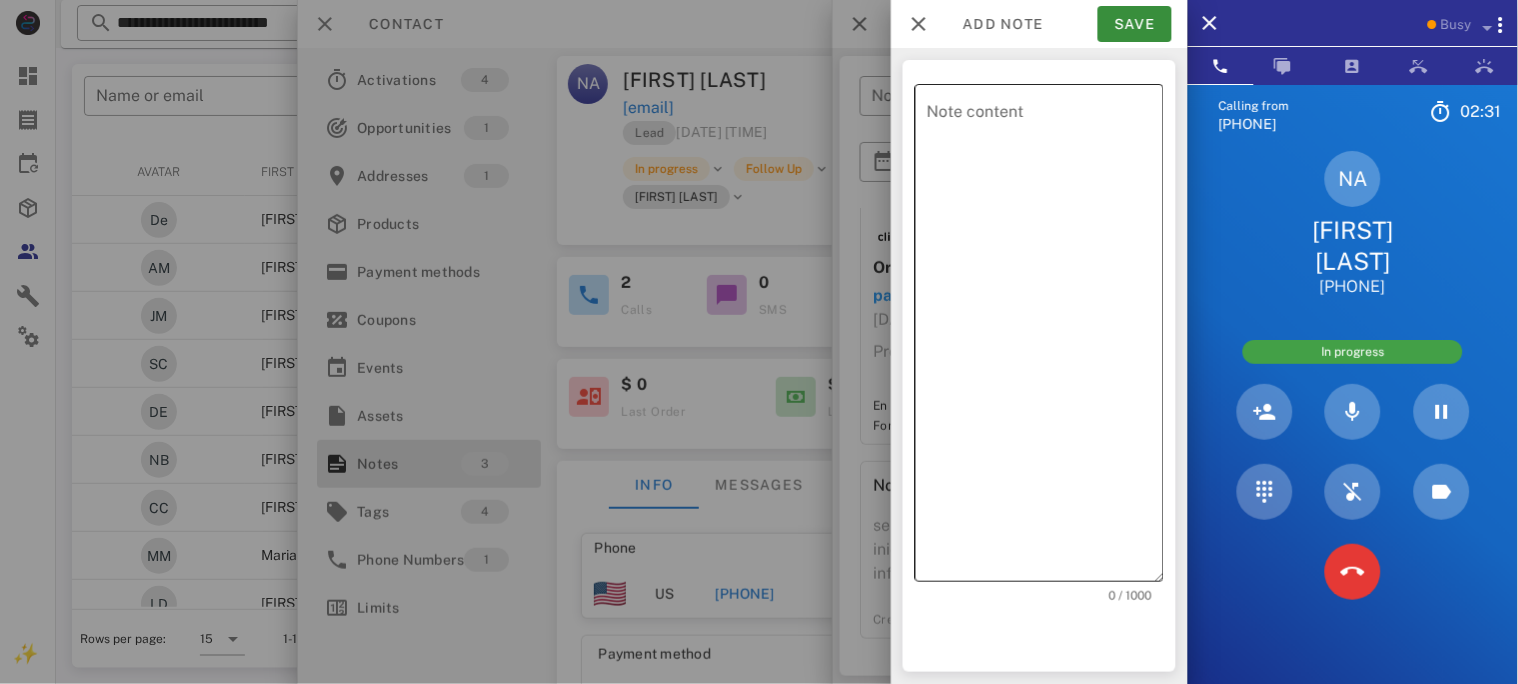 click on "Note content" at bounding box center [1045, 338] 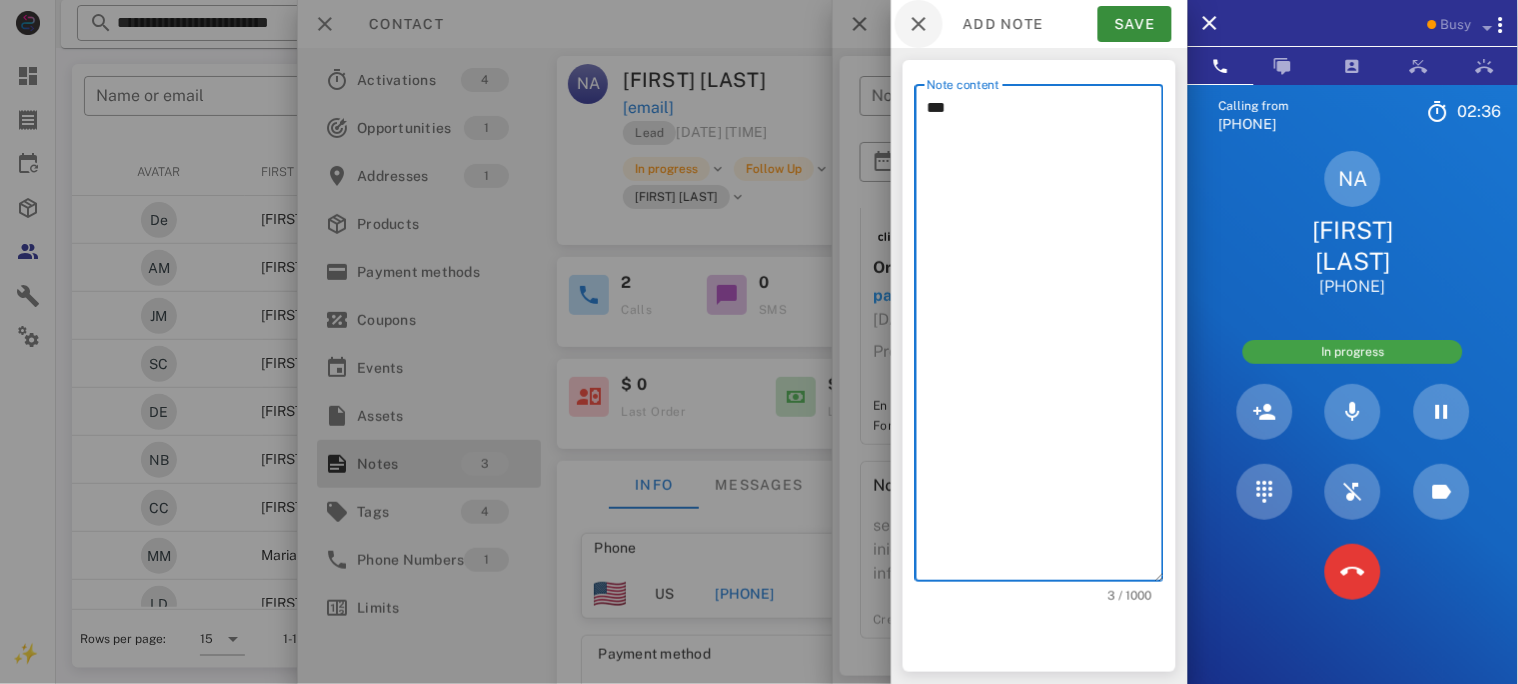 type on "**" 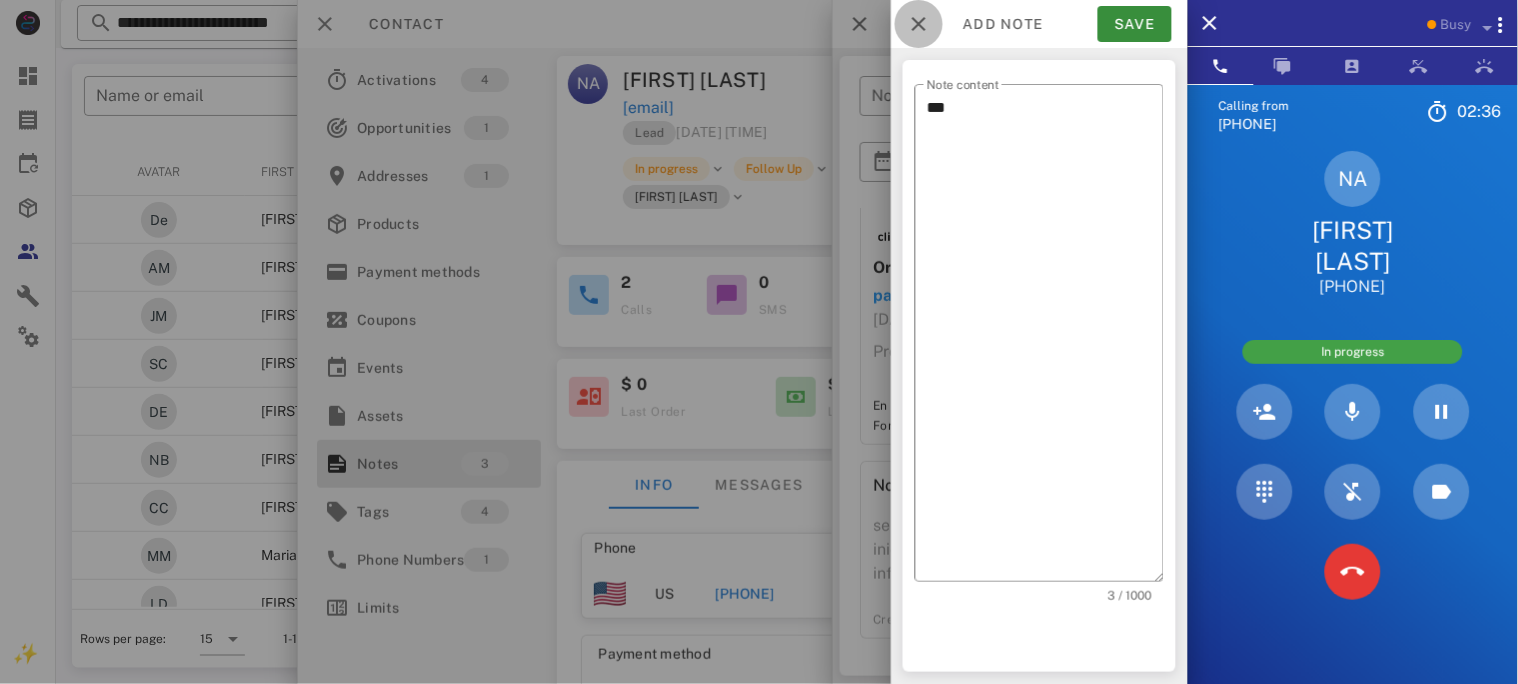 click at bounding box center (919, 24) 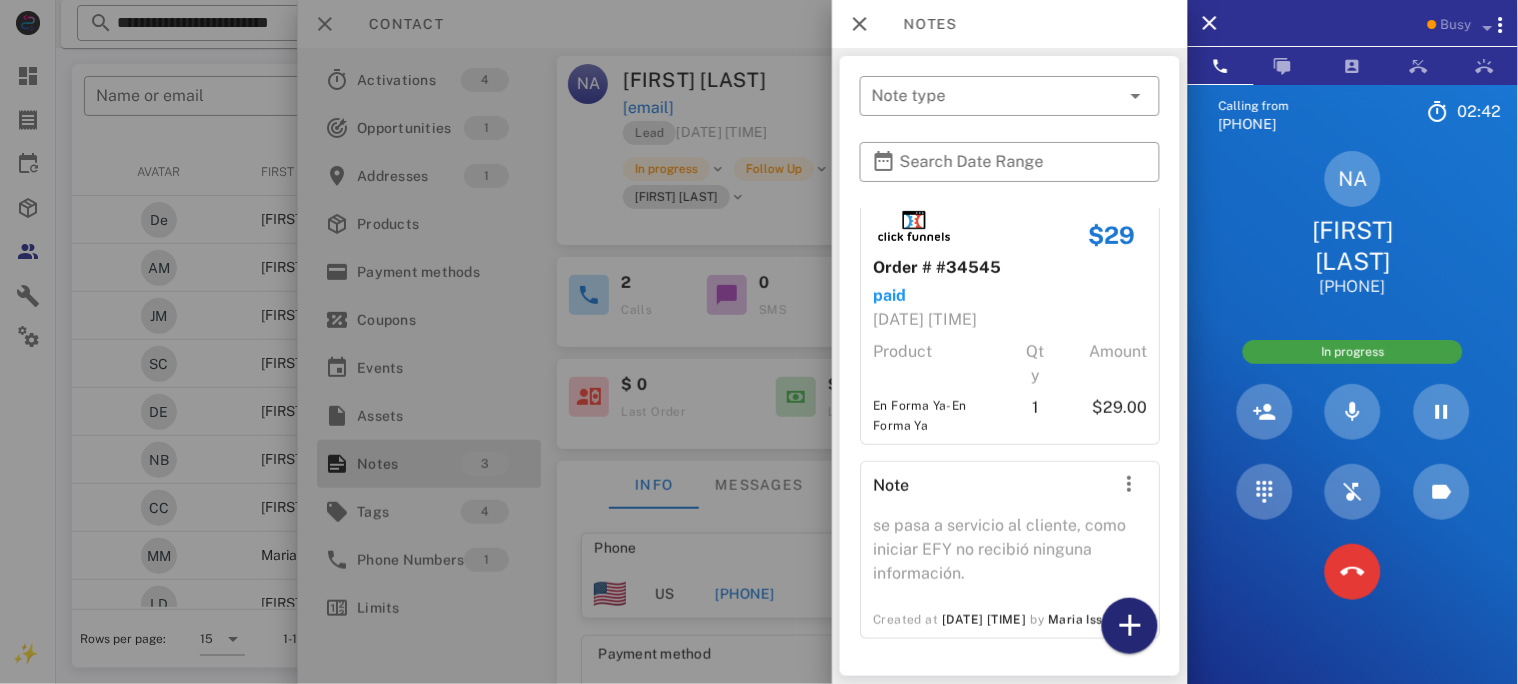 click at bounding box center (1130, 626) 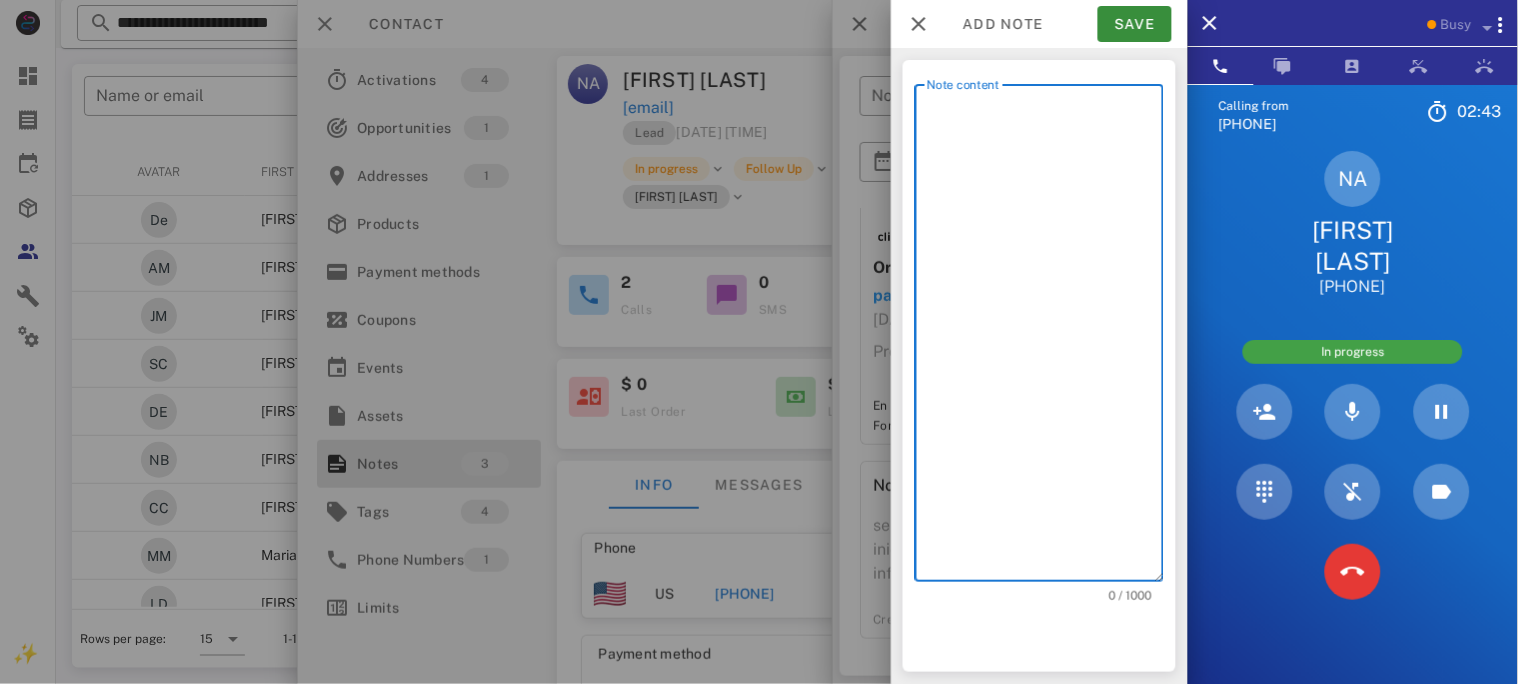 click on "Note content" at bounding box center (1045, 338) 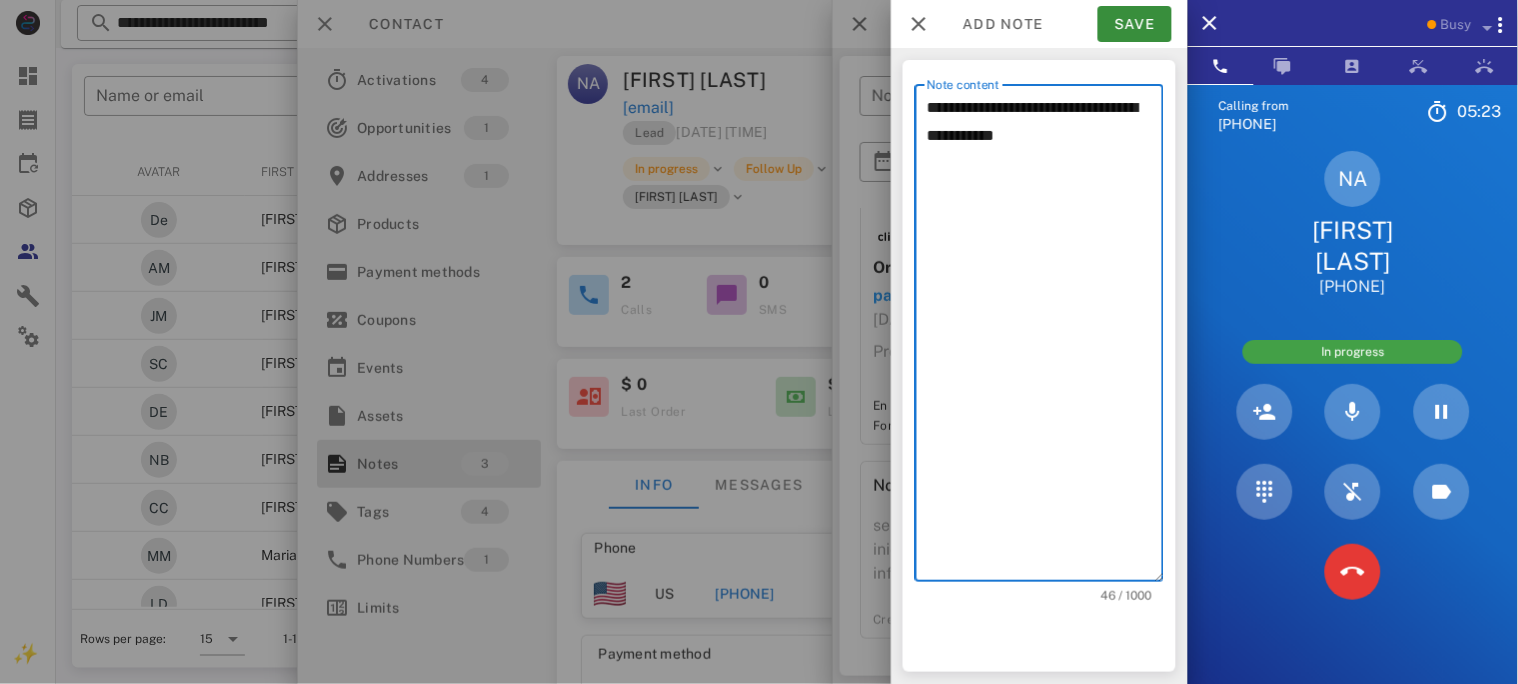 type on "**********" 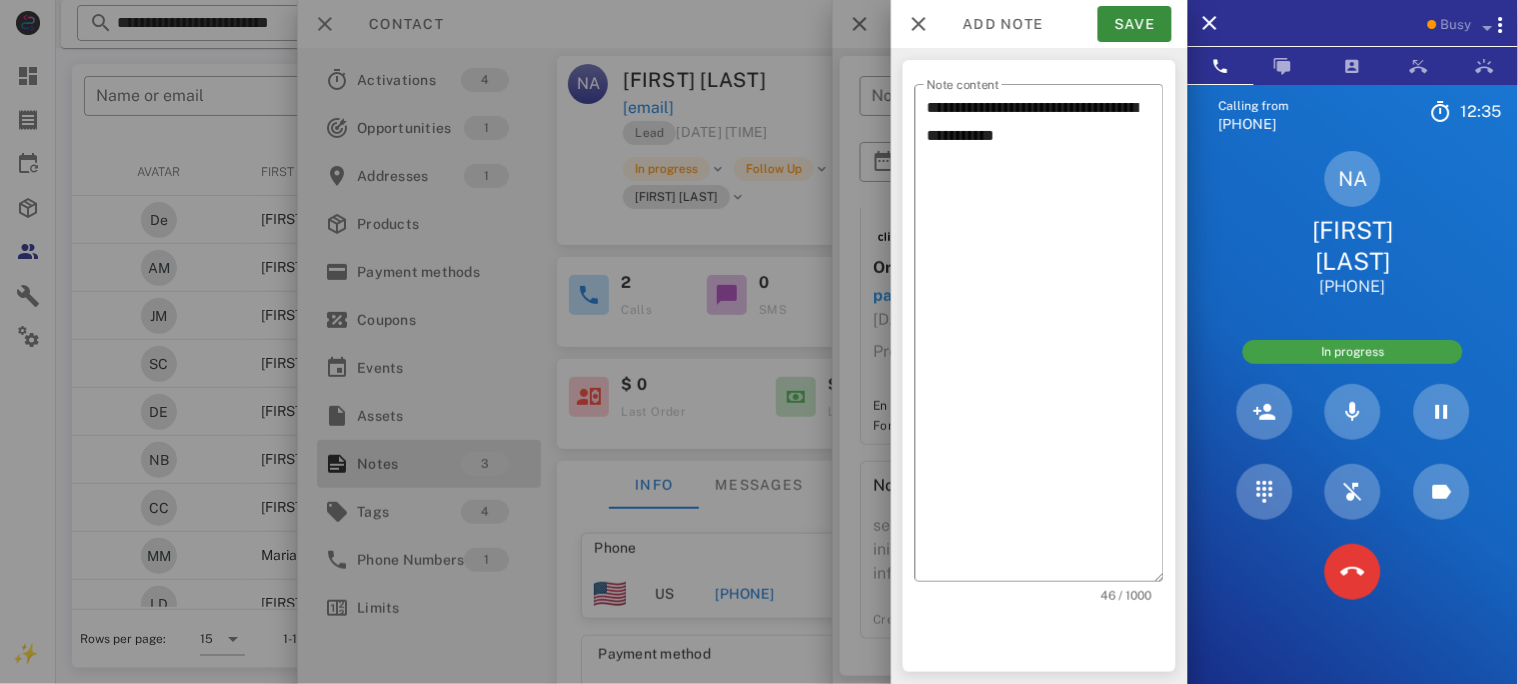 drag, startPoint x: 1419, startPoint y: 278, endPoint x: 1301, endPoint y: 289, distance: 118.511604 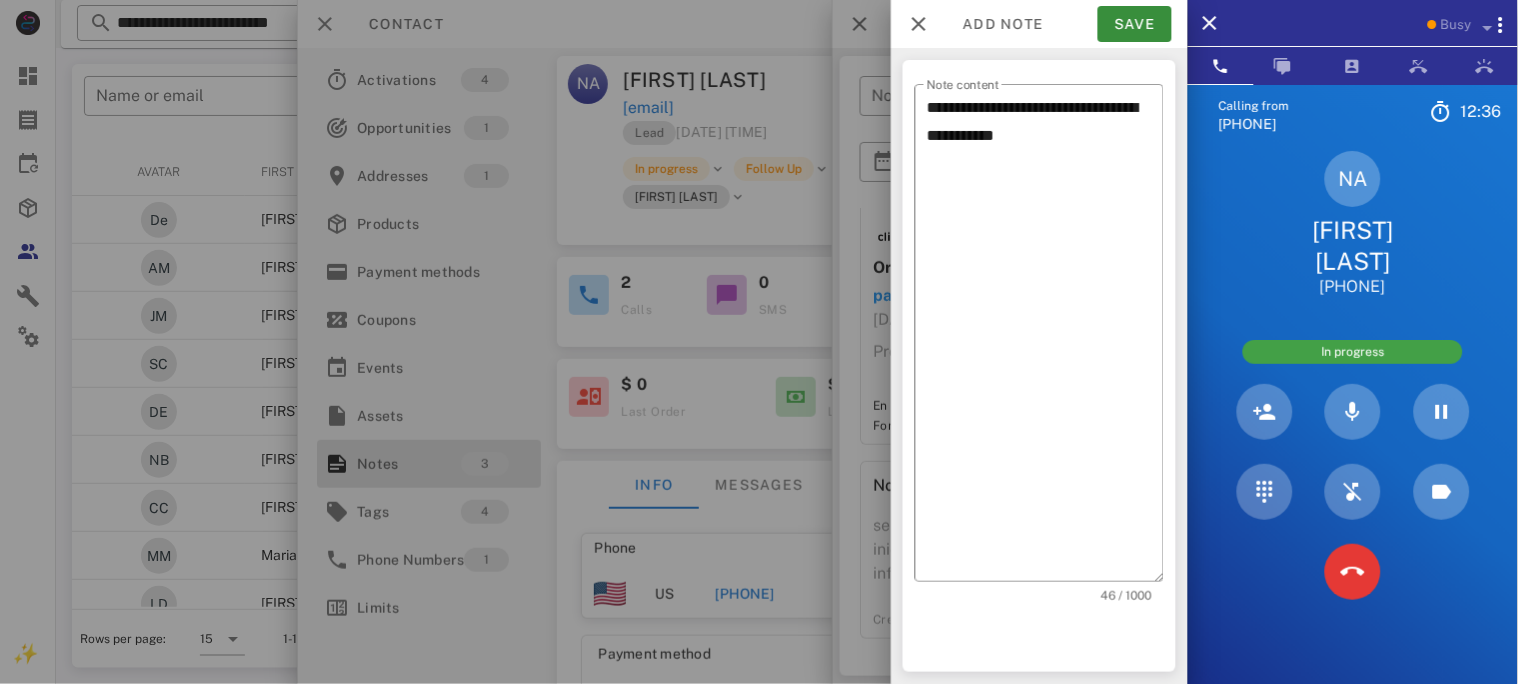 copy on "[PHONE]" 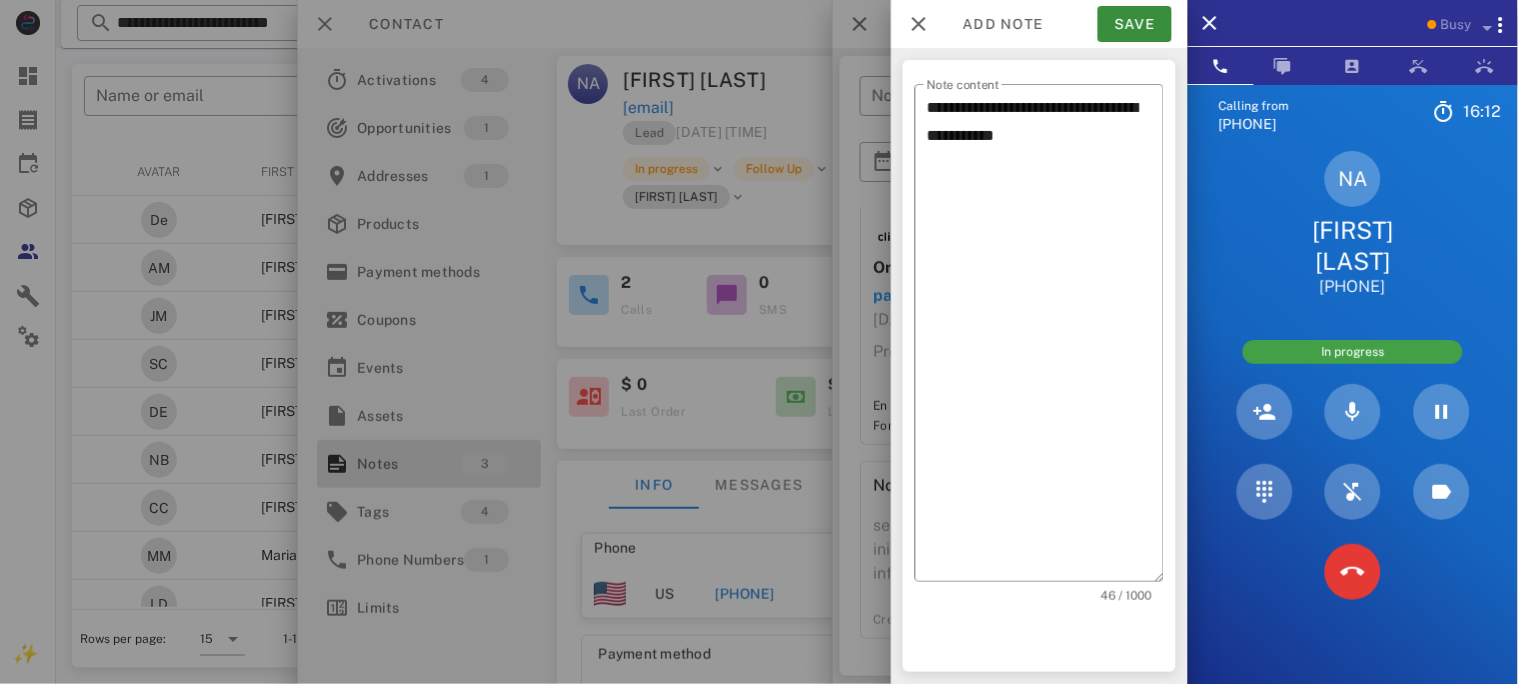click on "NA   [FIRST] [LAST]  [PHONE]" at bounding box center [1353, 224] 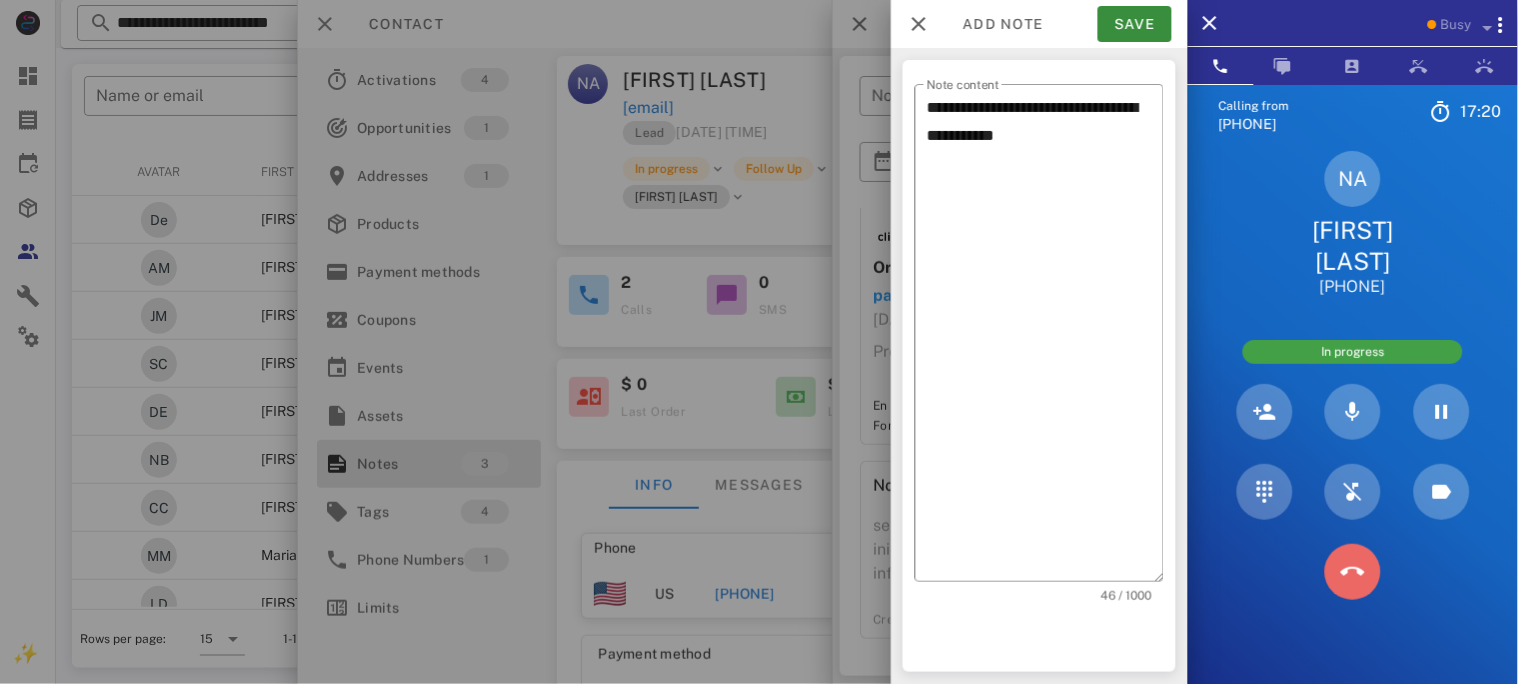 click at bounding box center (1353, 572) 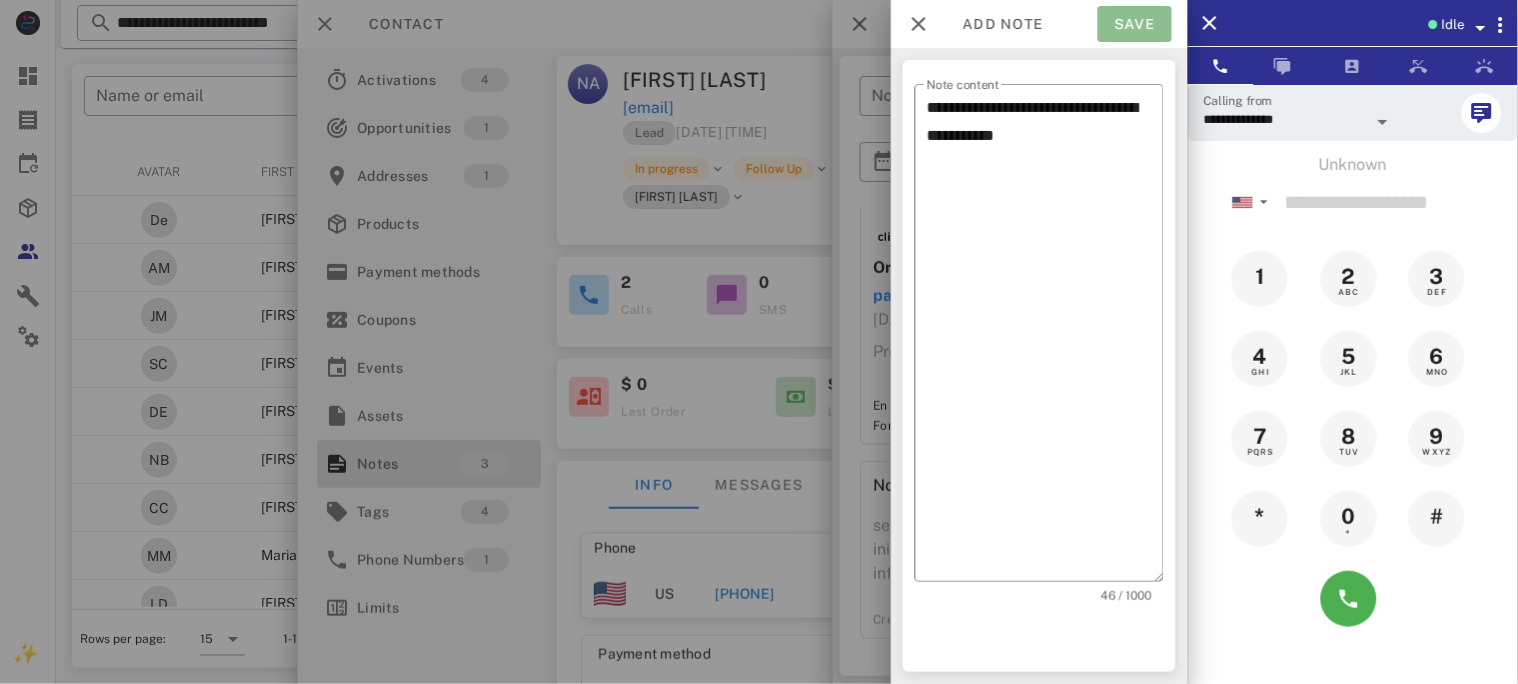 click on "Save" at bounding box center [1135, 24] 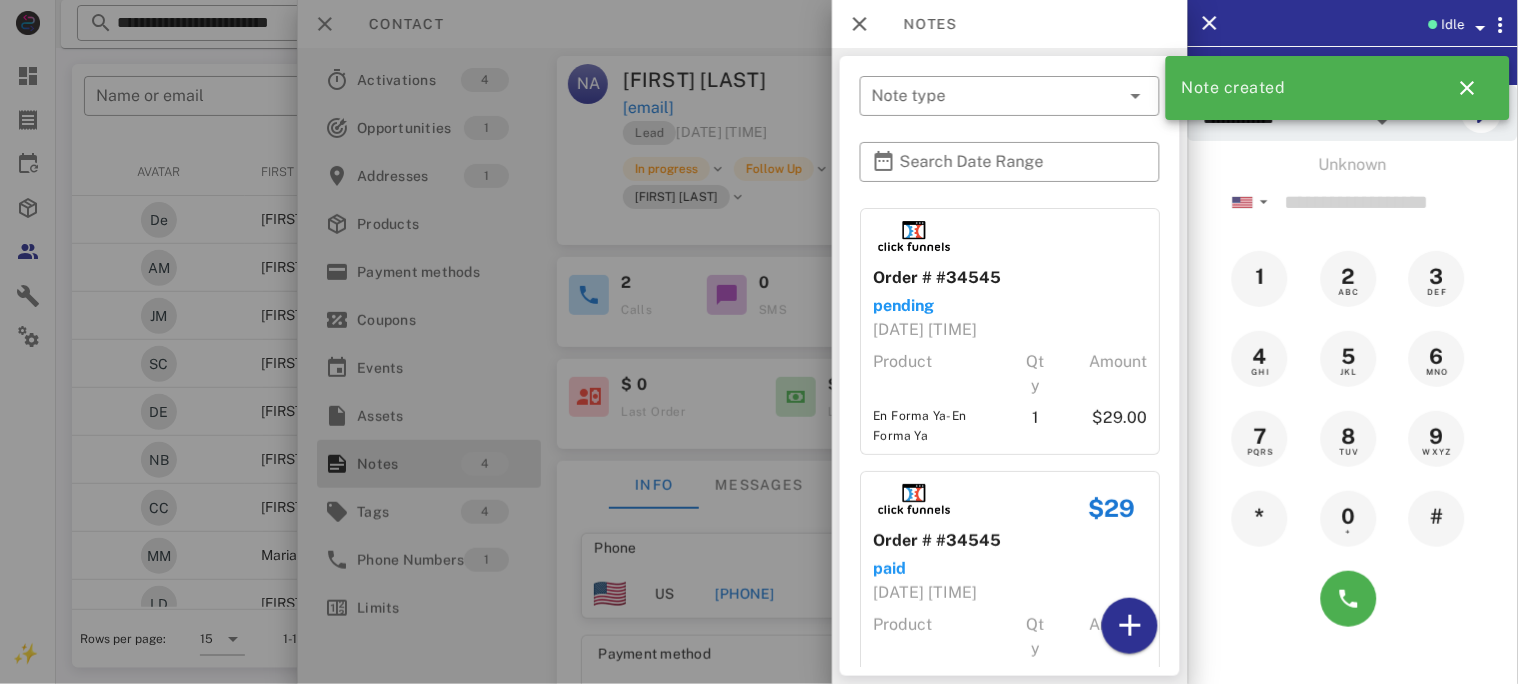 click at bounding box center (1481, 28) 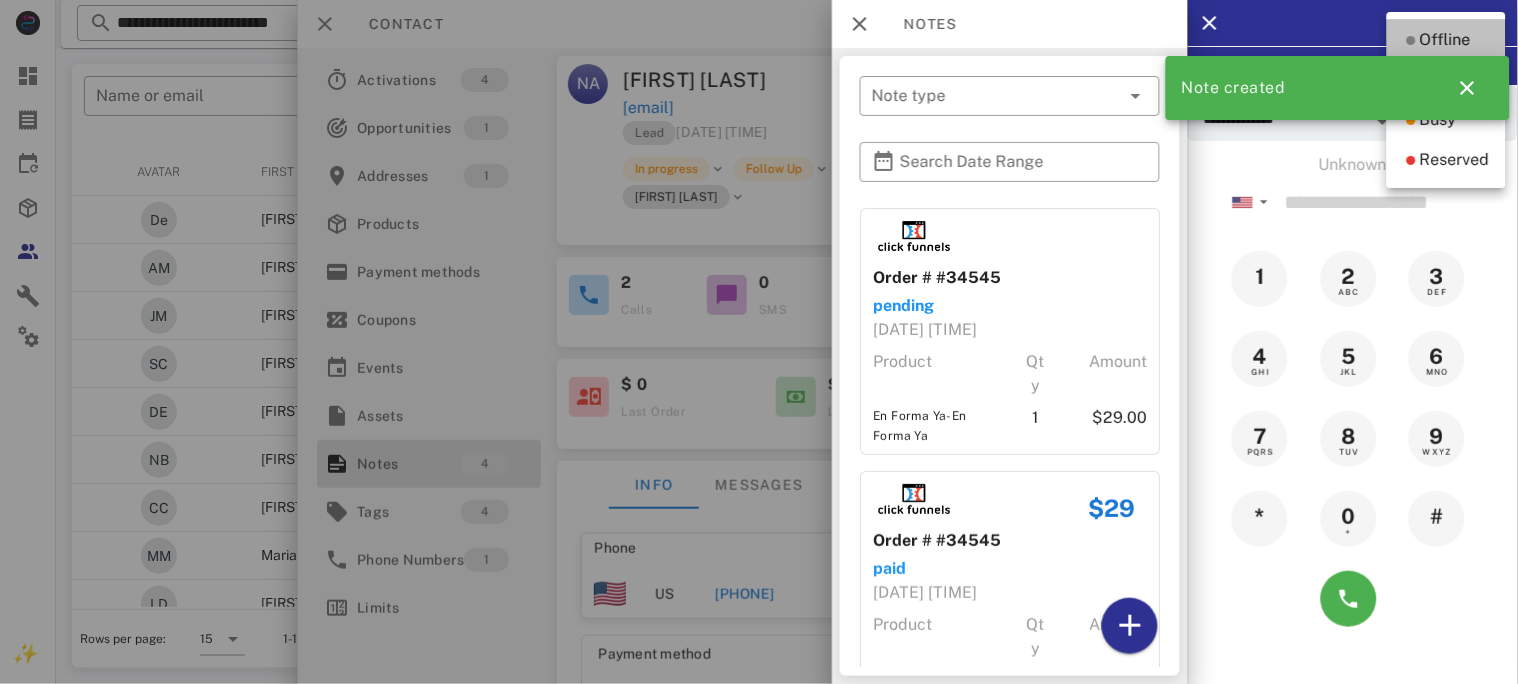 click on "Offline" at bounding box center [1445, 40] 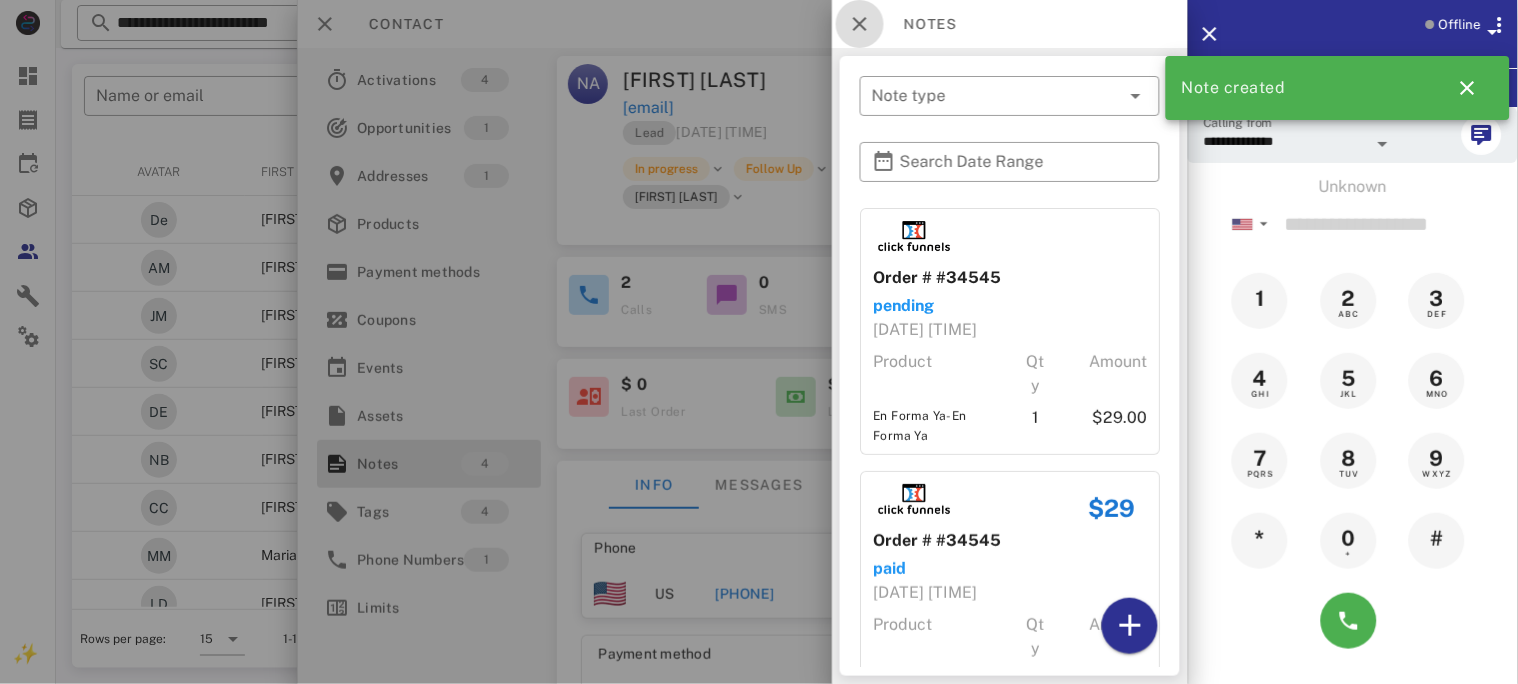 click at bounding box center [860, 24] 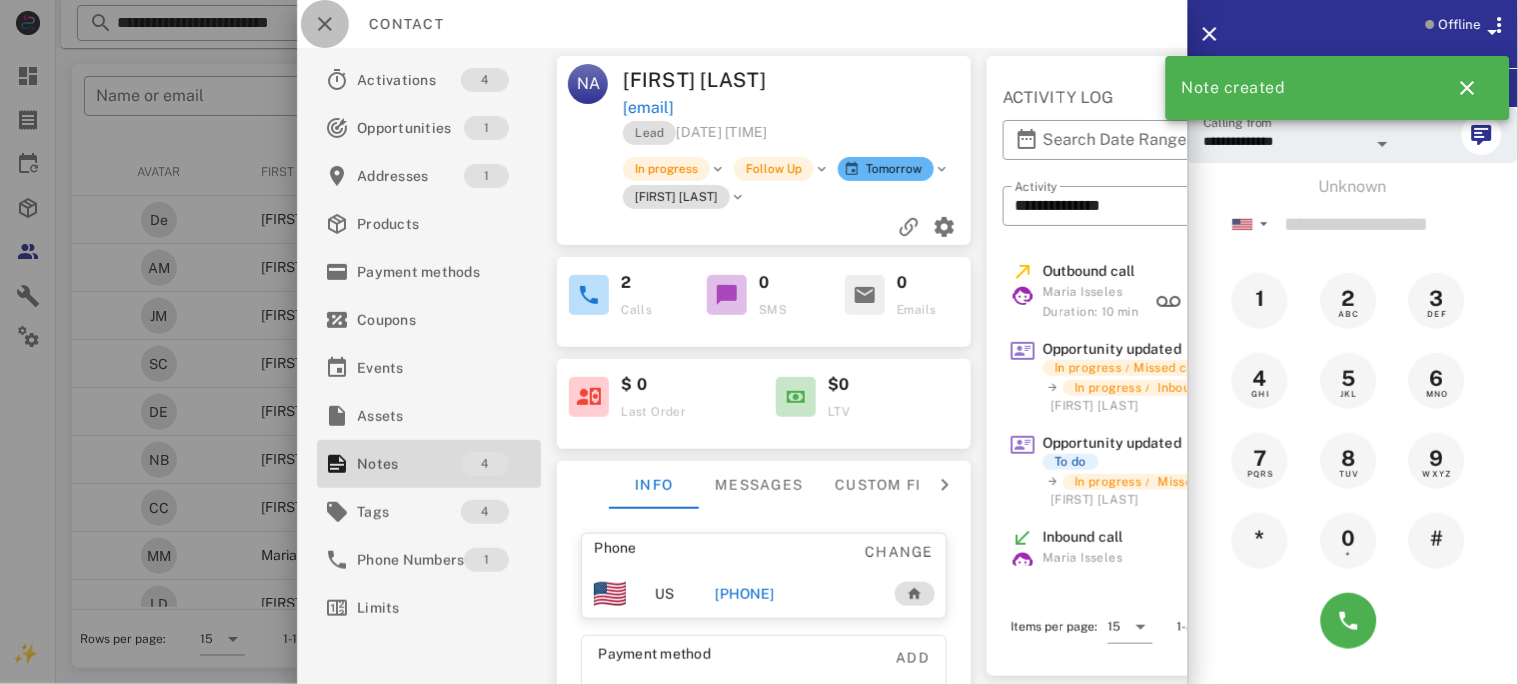 click at bounding box center [325, 24] 